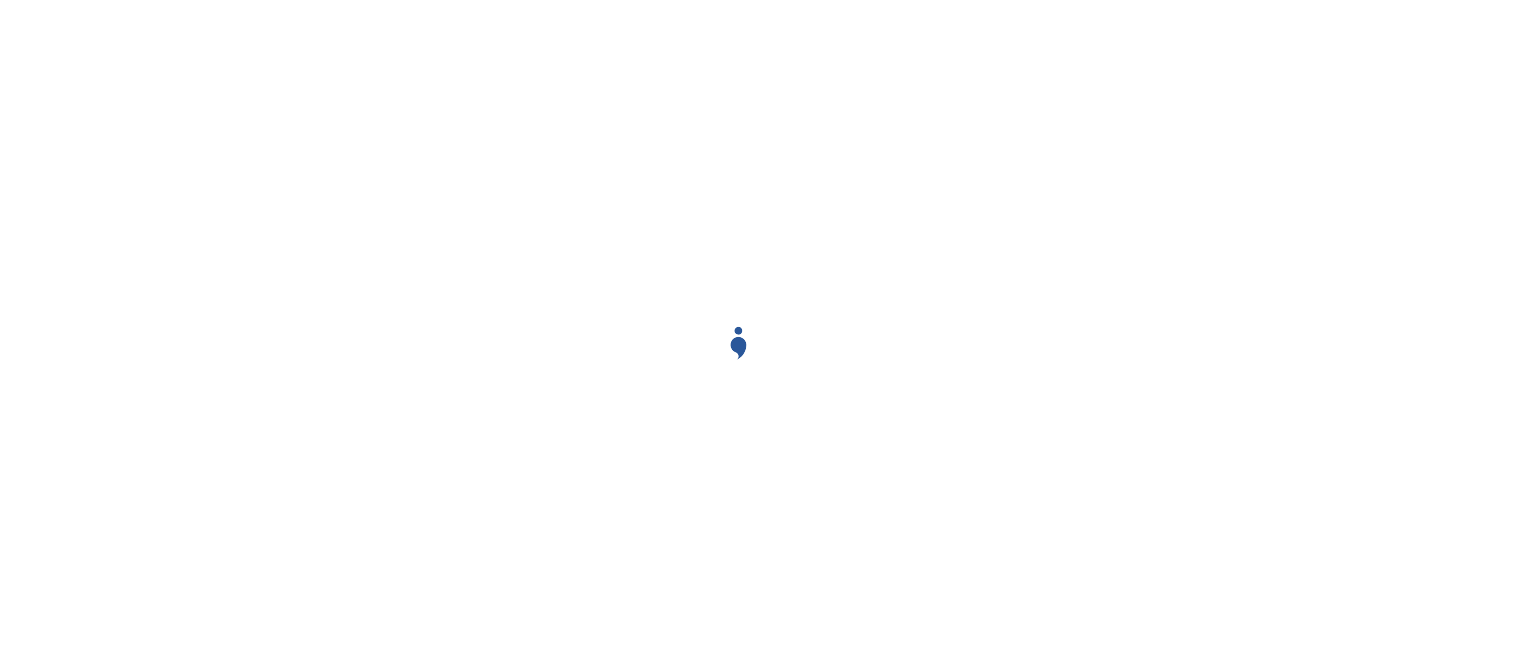 scroll, scrollTop: 0, scrollLeft: 0, axis: both 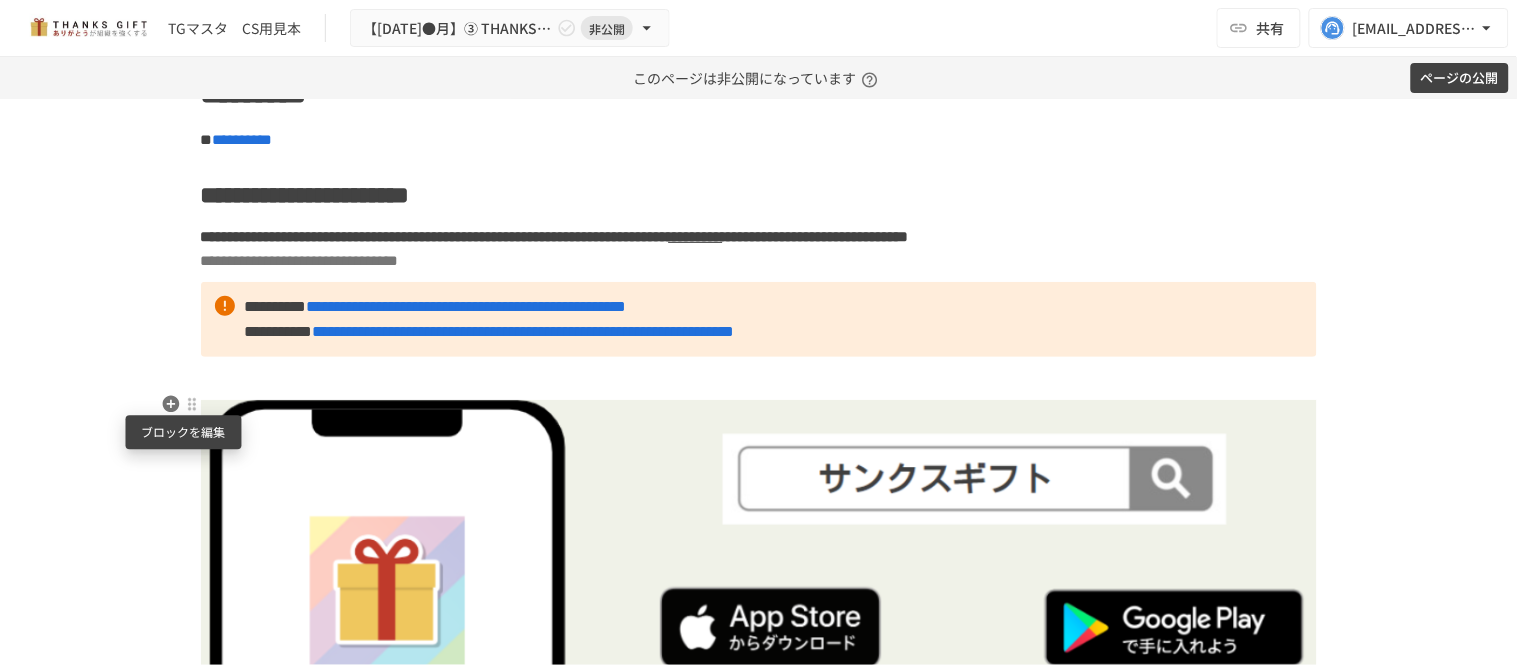 click at bounding box center [192, 404] 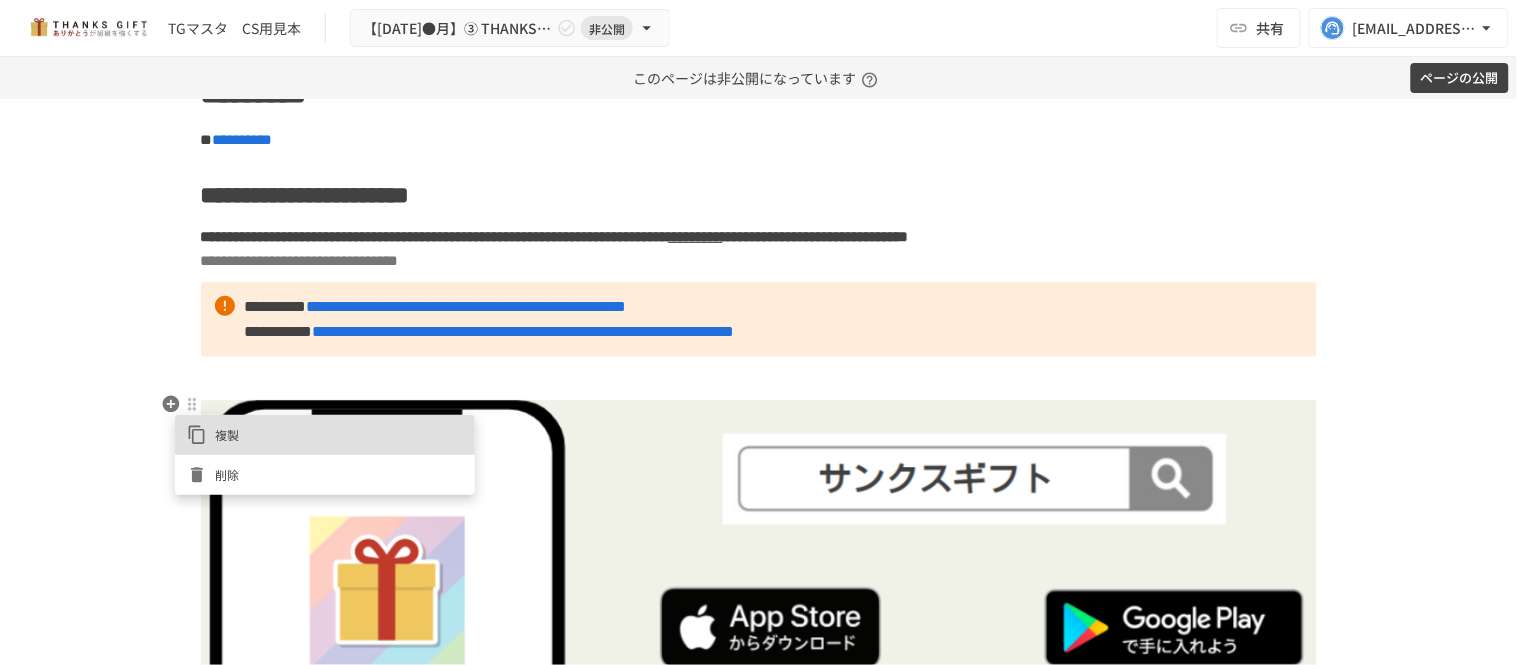 click at bounding box center (758, 332) 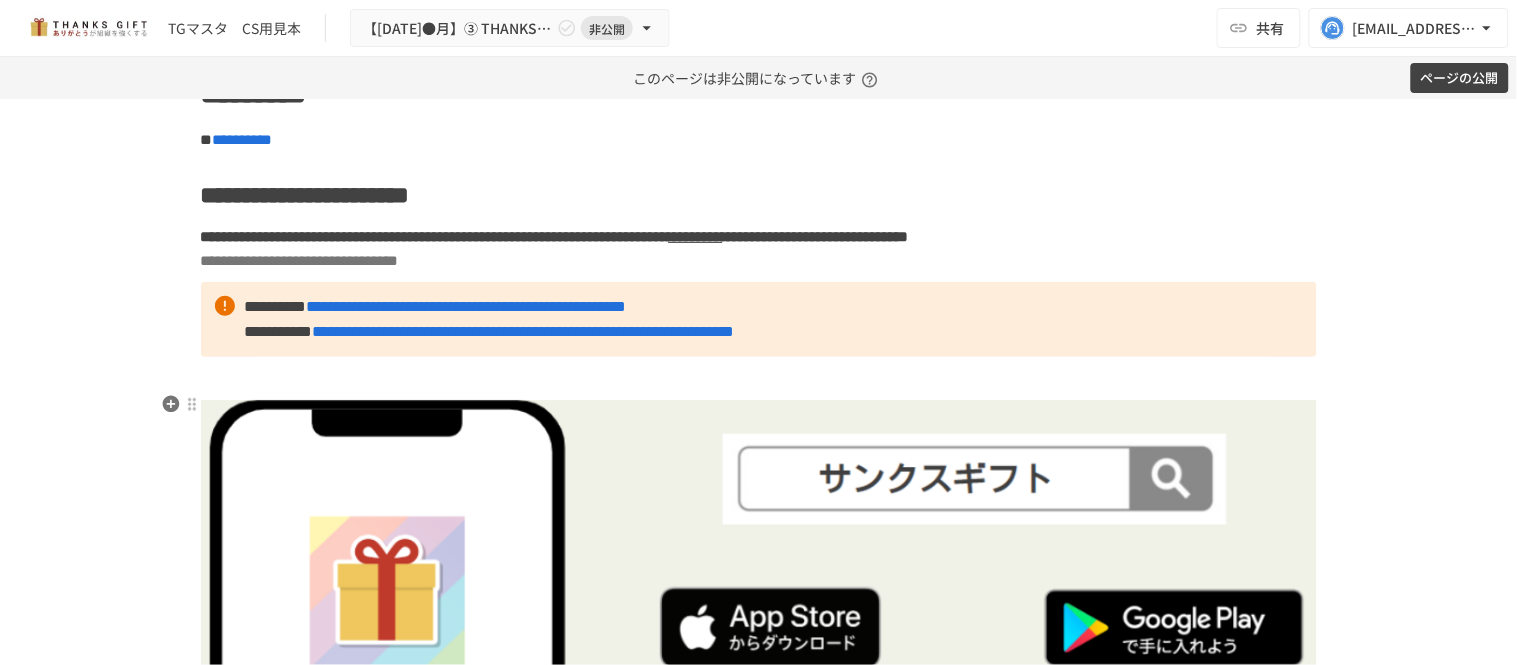 click at bounding box center (759, 673) 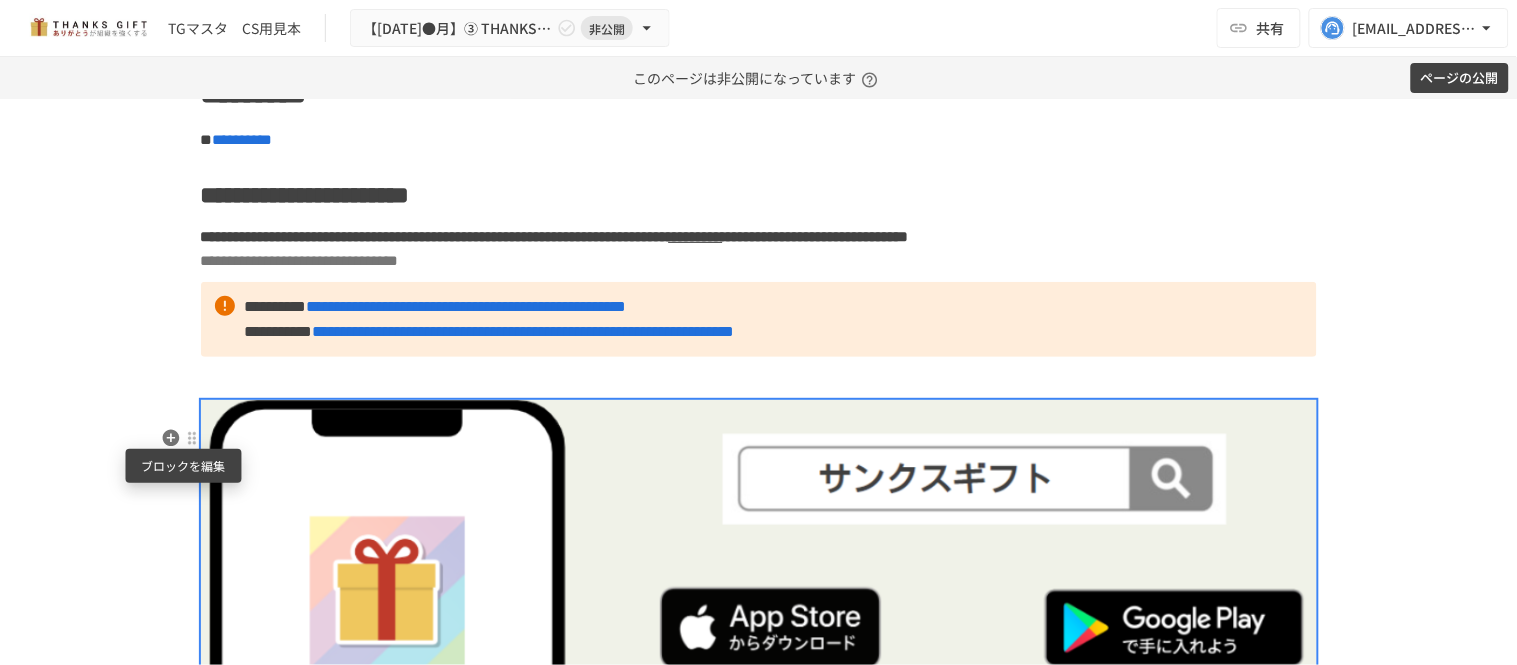 click at bounding box center (192, 438) 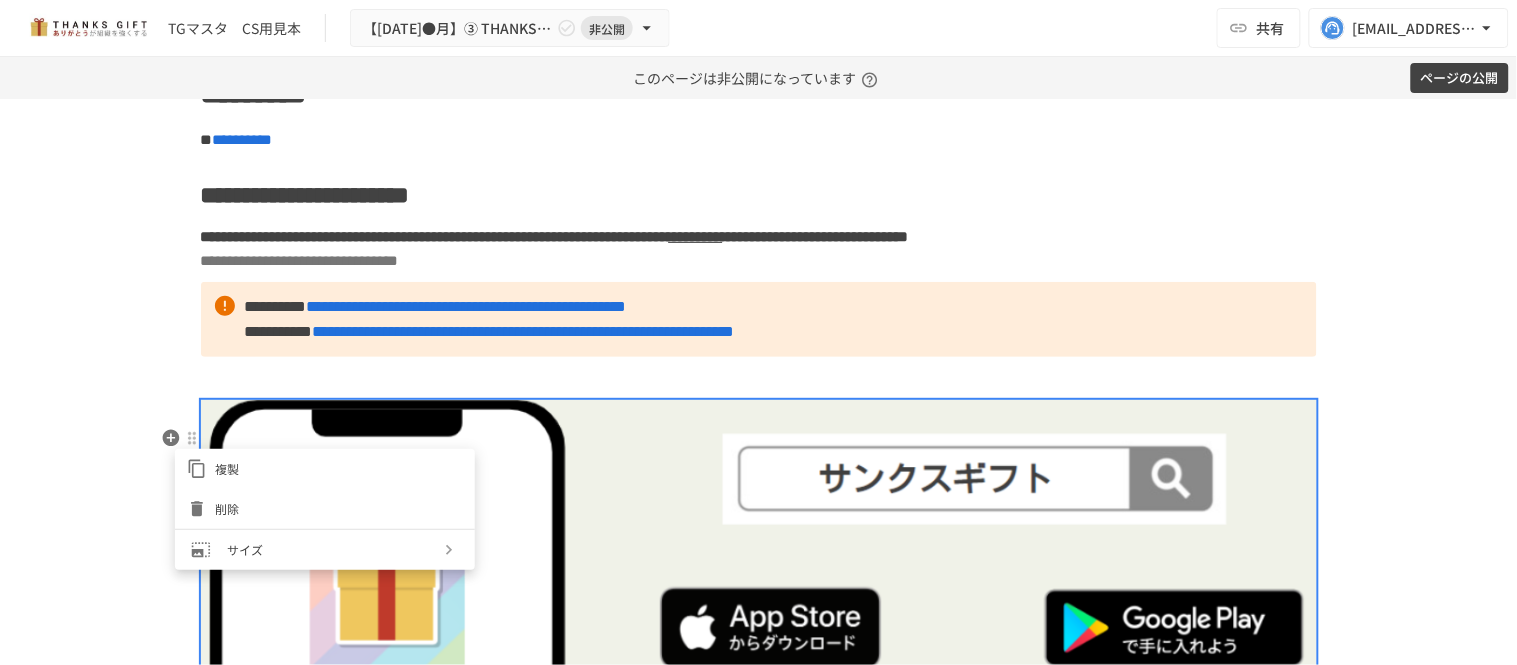 click at bounding box center (758, 332) 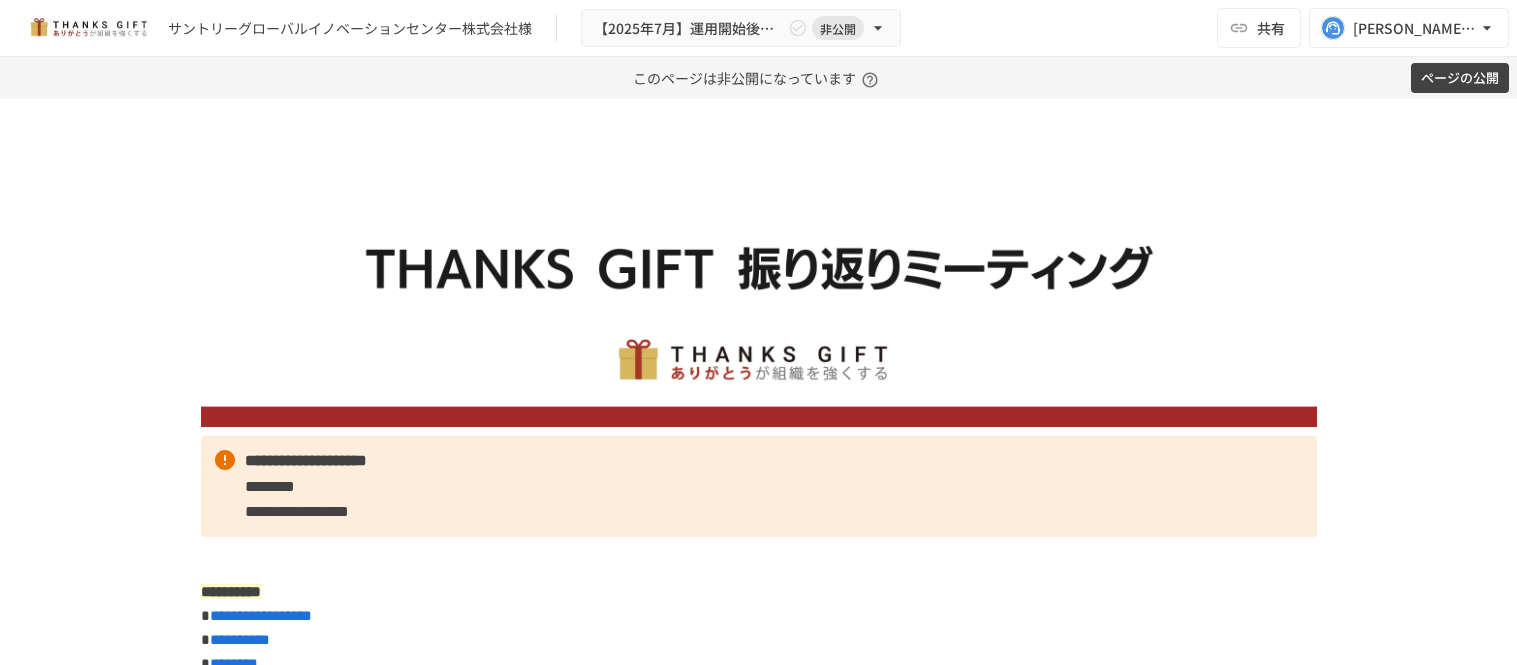 scroll, scrollTop: 0, scrollLeft: 0, axis: both 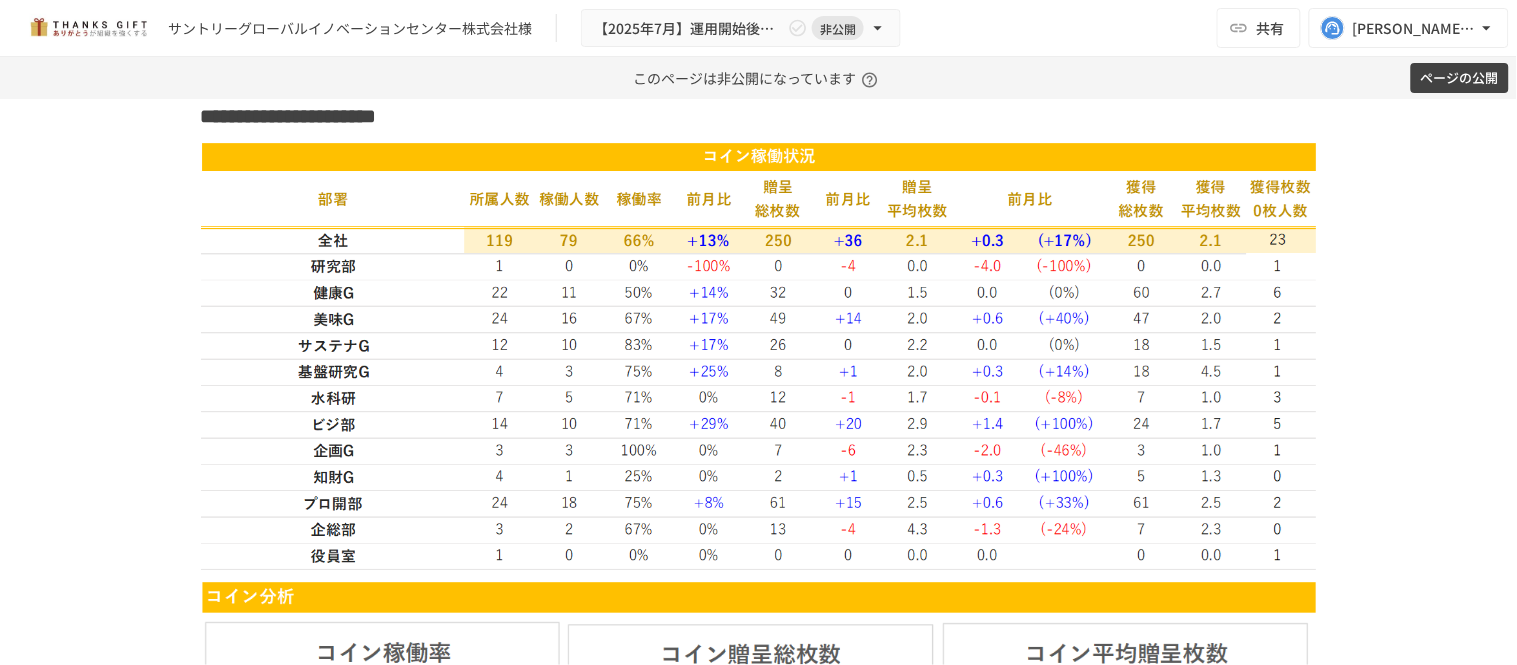 click on "ページの公開" at bounding box center [1460, 78] 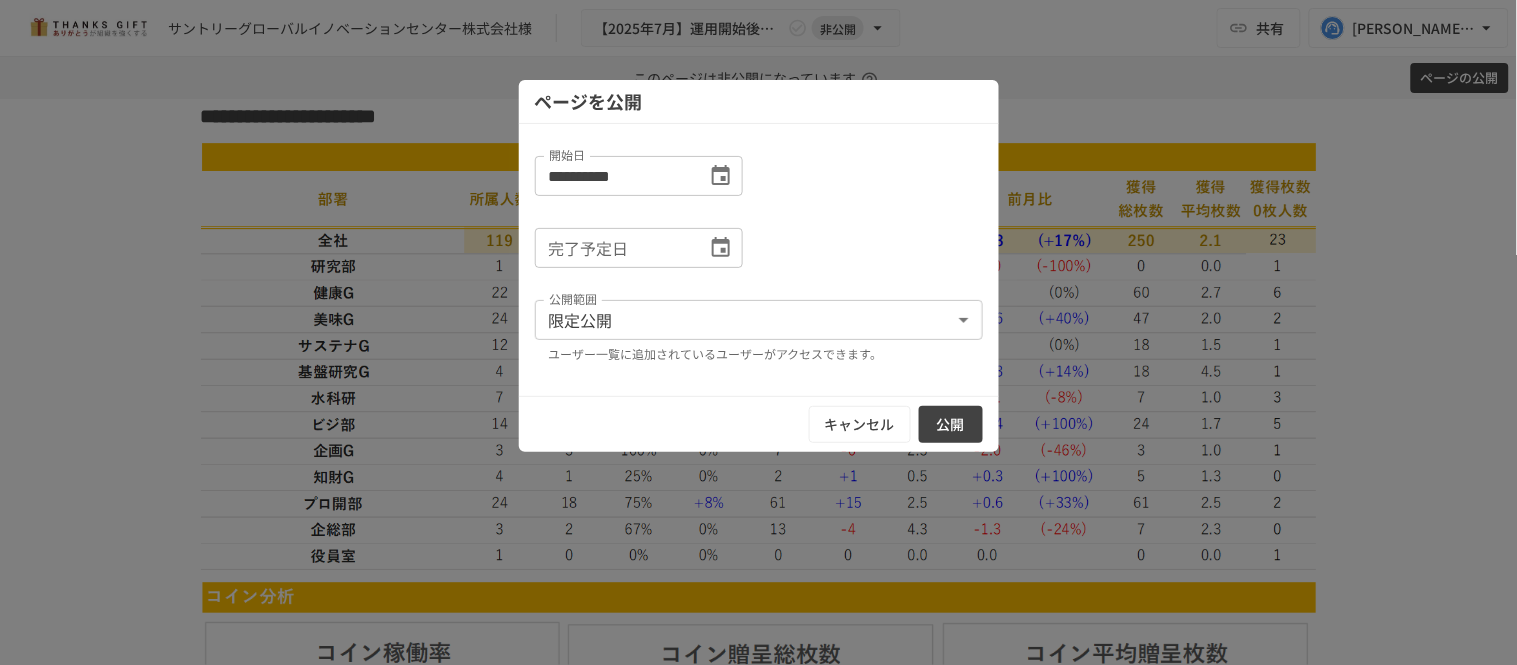 click on "公開" at bounding box center [951, 424] 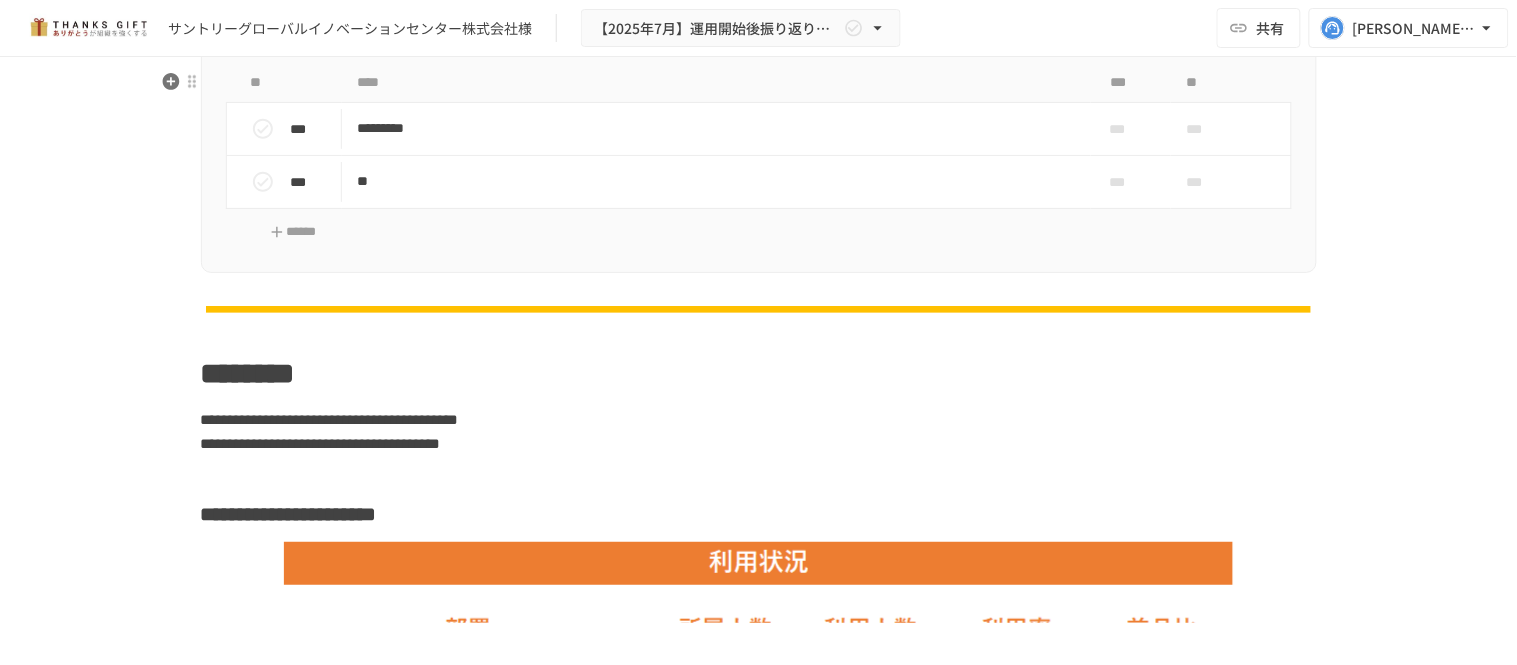 scroll, scrollTop: 2101, scrollLeft: 0, axis: vertical 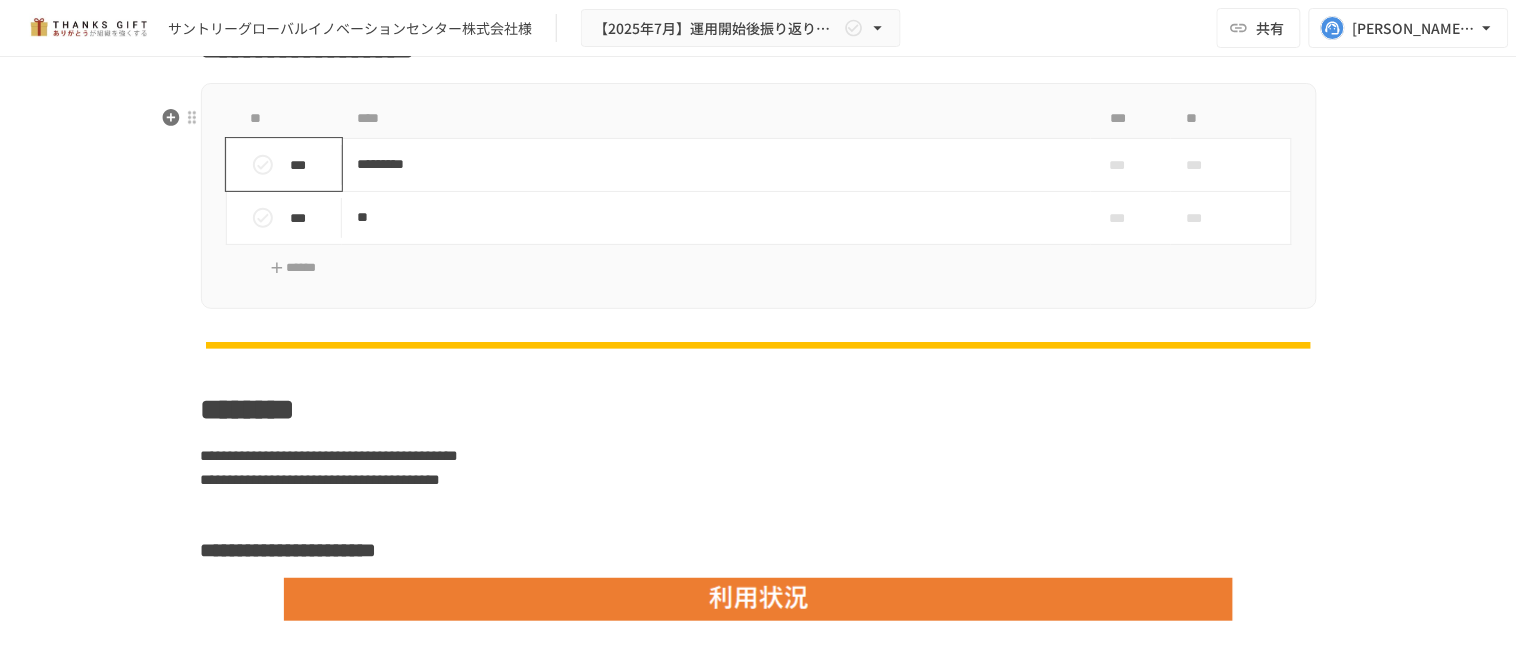 click on "***" at bounding box center [312, 165] 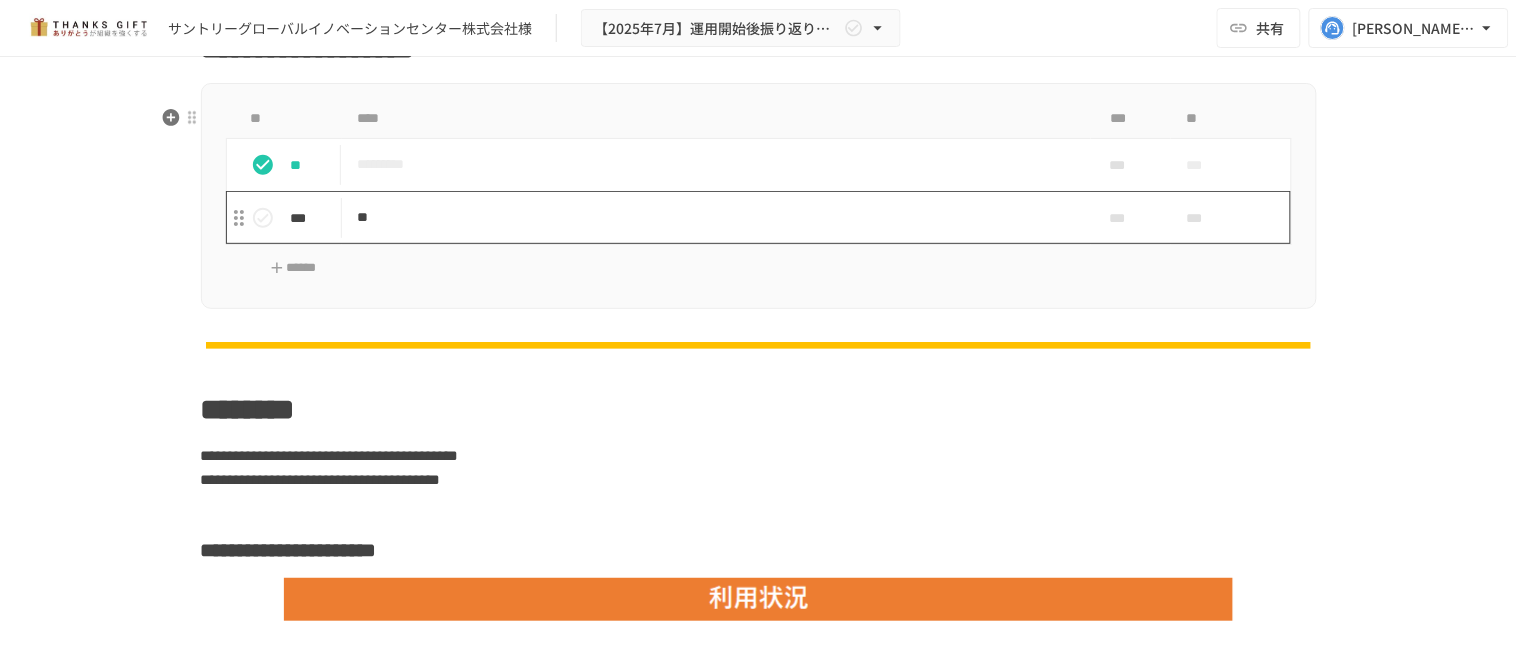 click on "**" at bounding box center [716, 217] 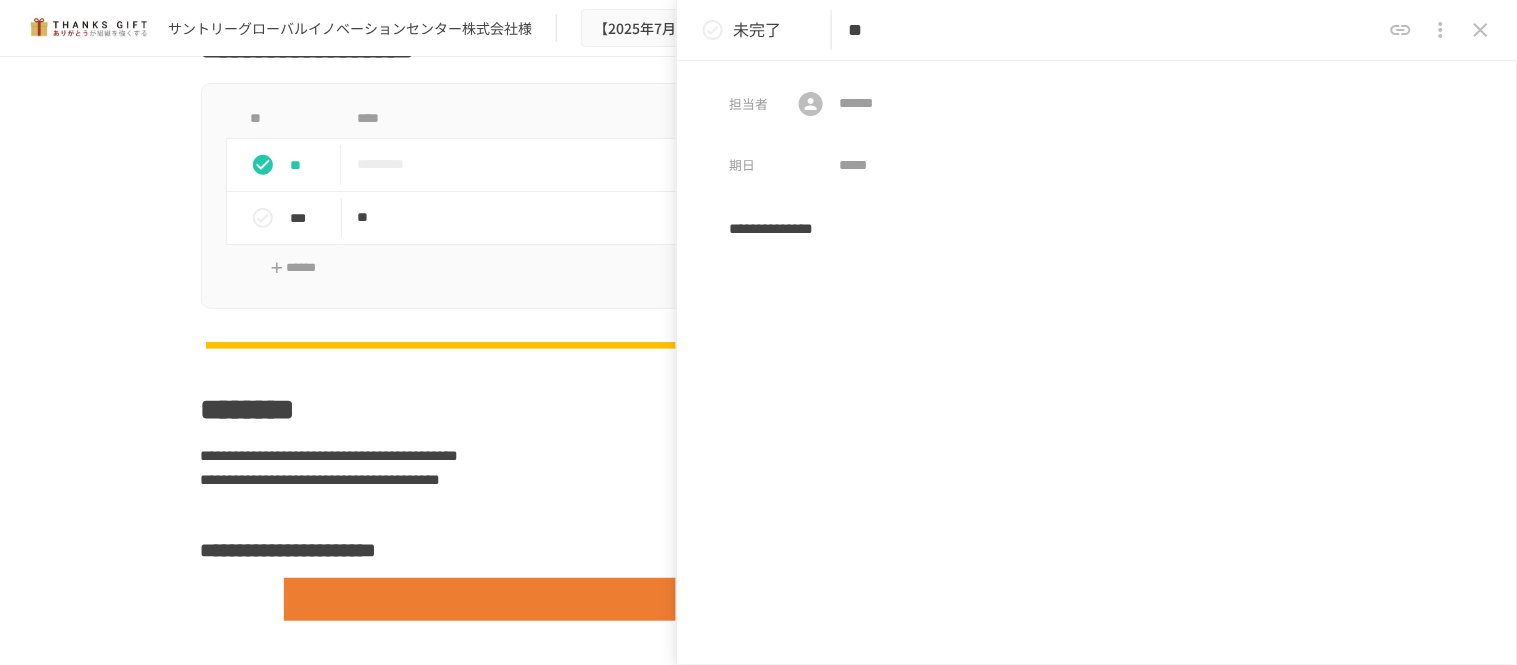 click at bounding box center (1441, 30) 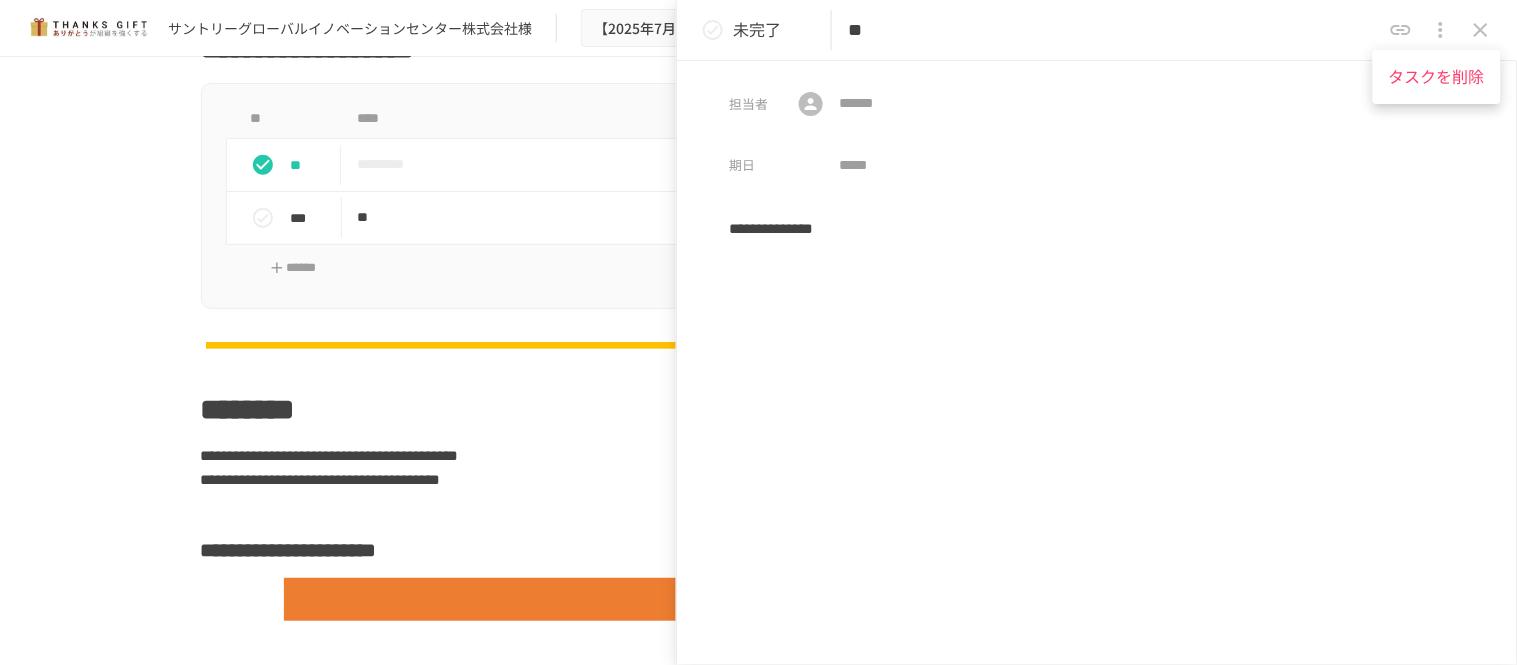 click at bounding box center (758, 332) 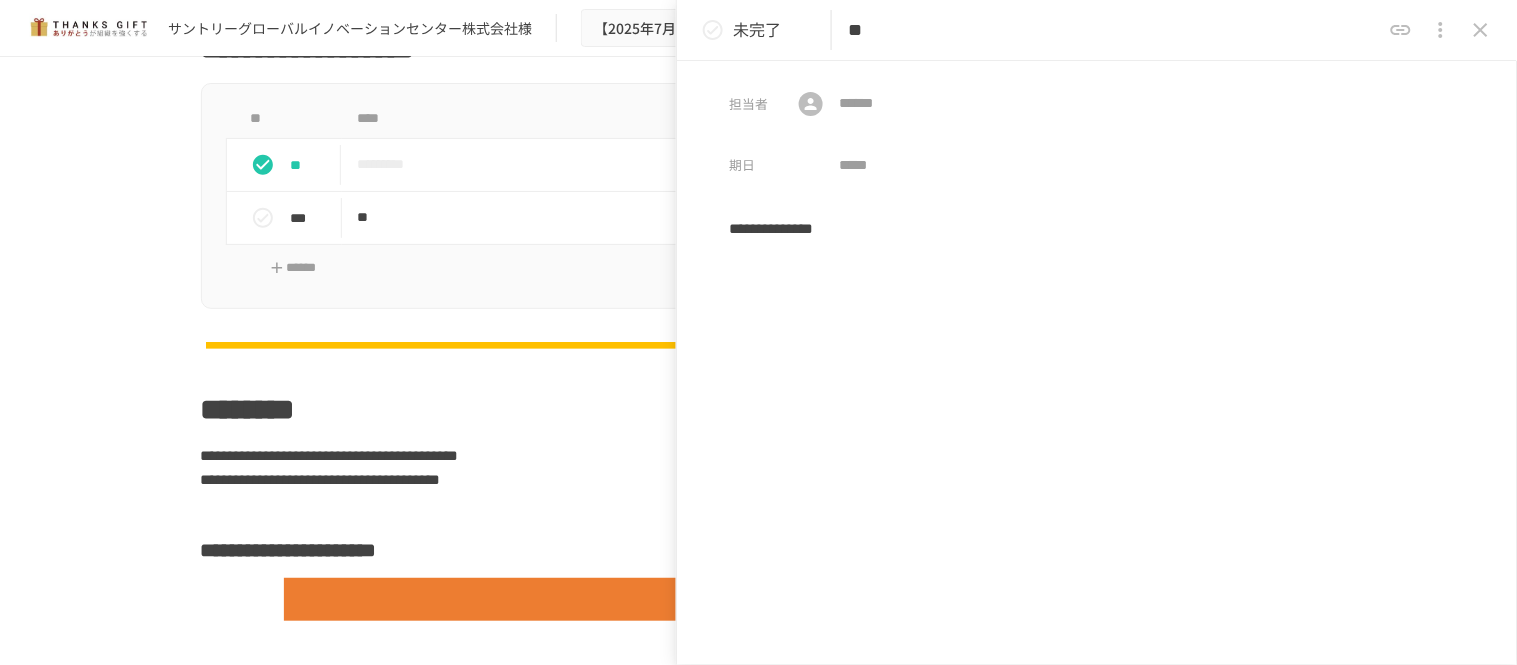 click 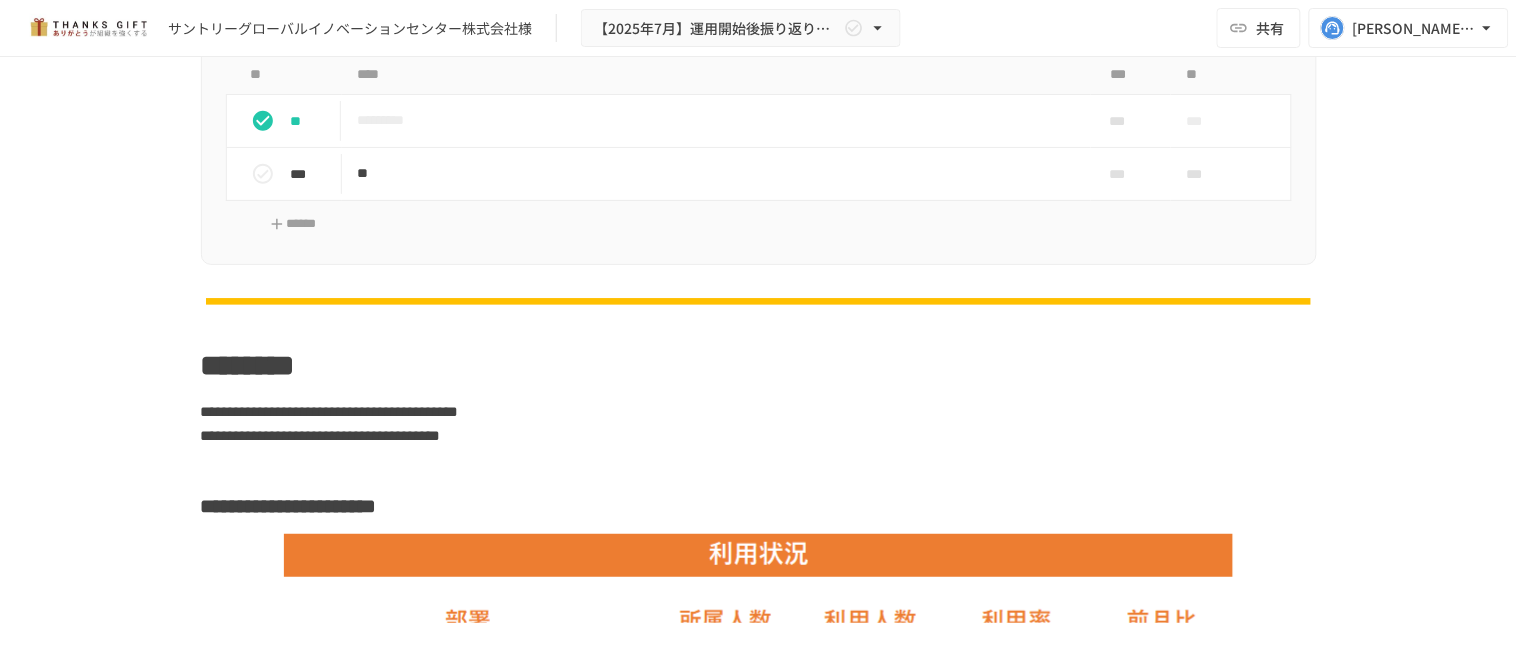 scroll, scrollTop: 1878, scrollLeft: 0, axis: vertical 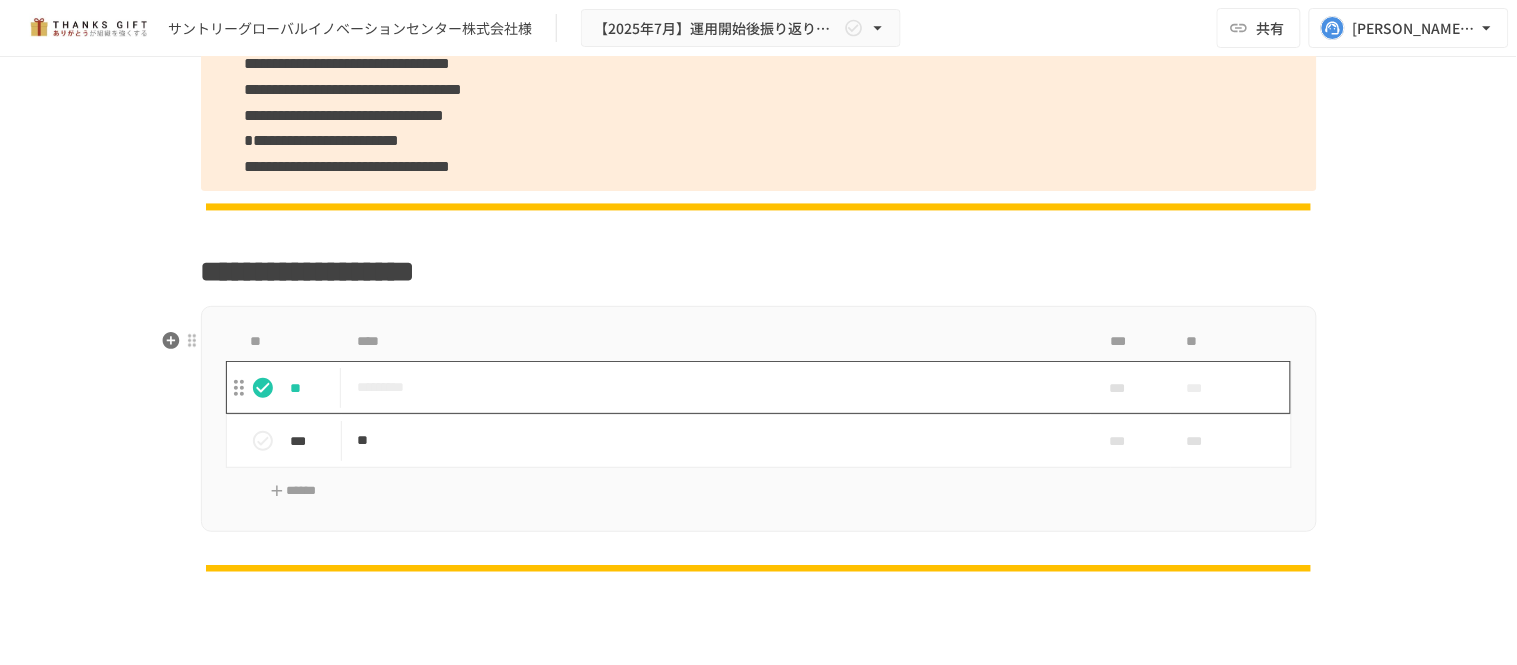 click on "*********" at bounding box center (716, 387) 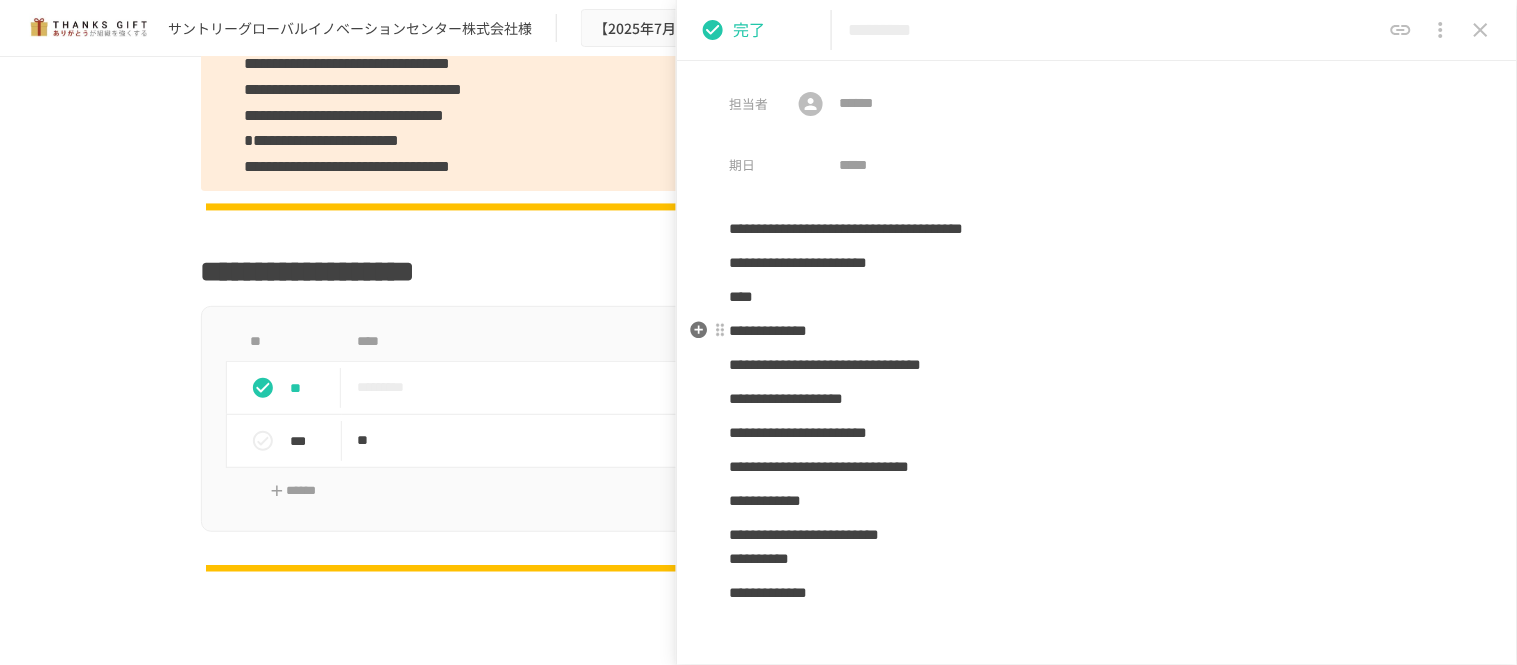scroll, scrollTop: 111, scrollLeft: 0, axis: vertical 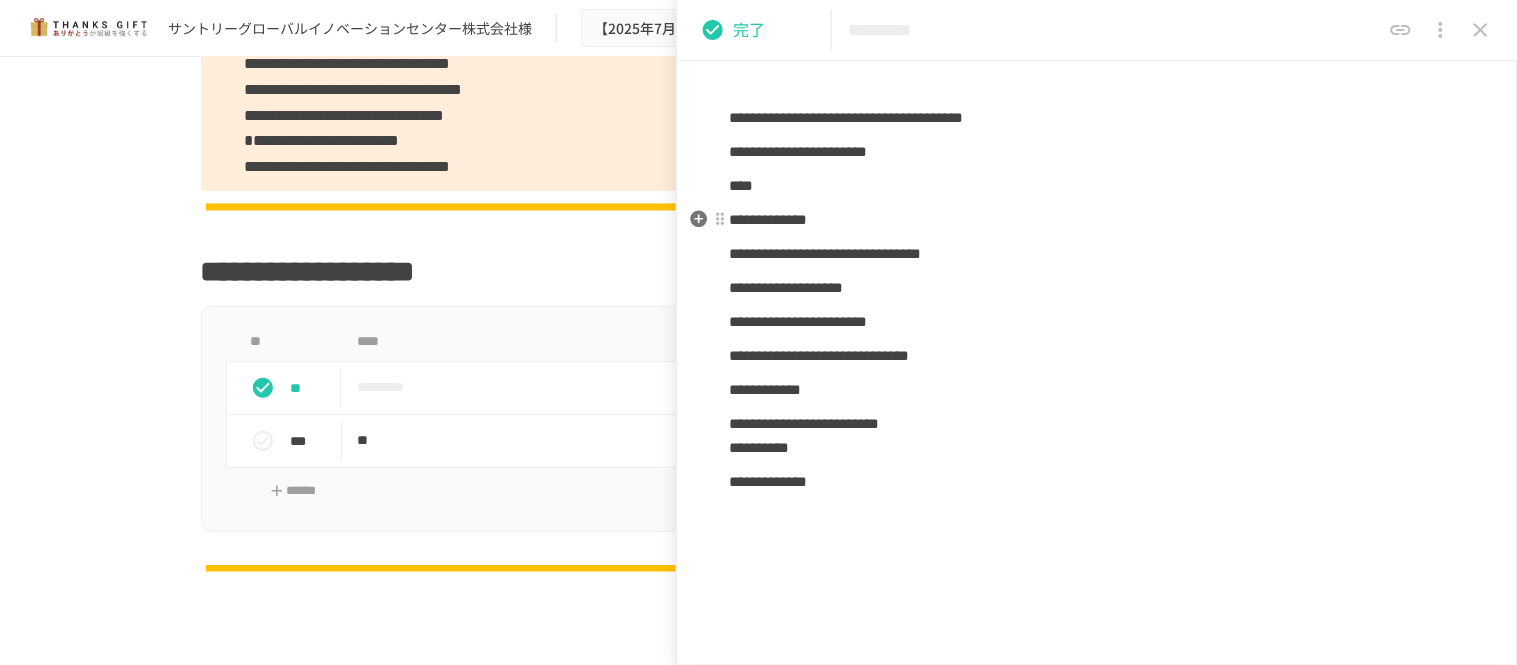 click on "**********" at bounding box center [768, 219] 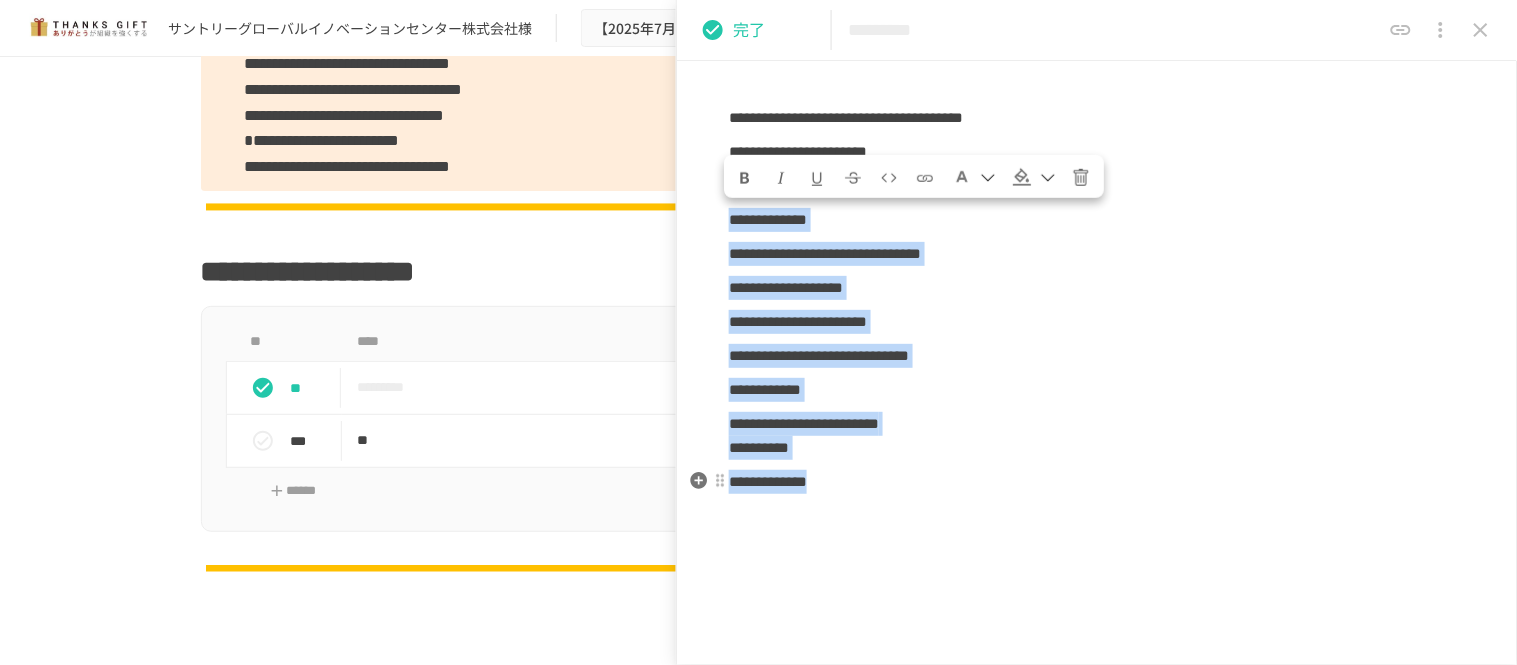 drag, startPoint x: 732, startPoint y: 214, endPoint x: 973, endPoint y: 471, distance: 352.32086 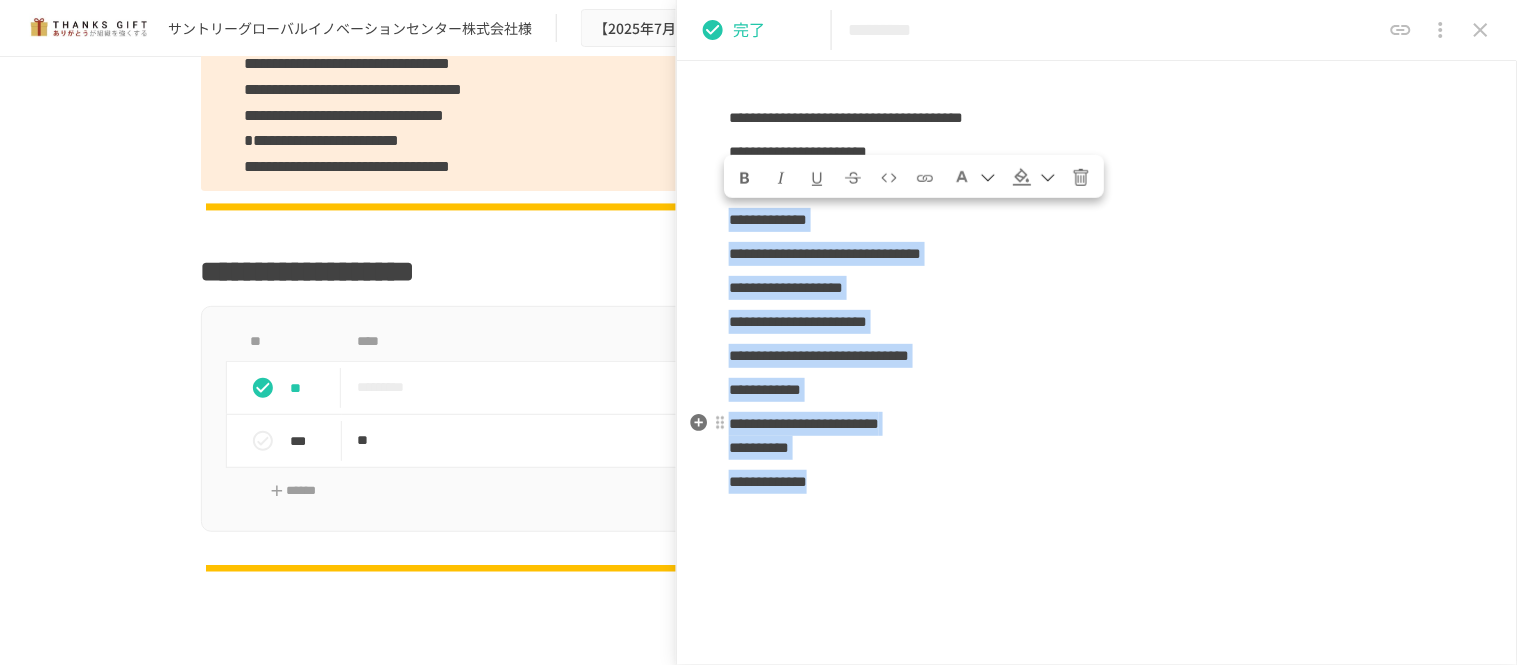 copy on "**********" 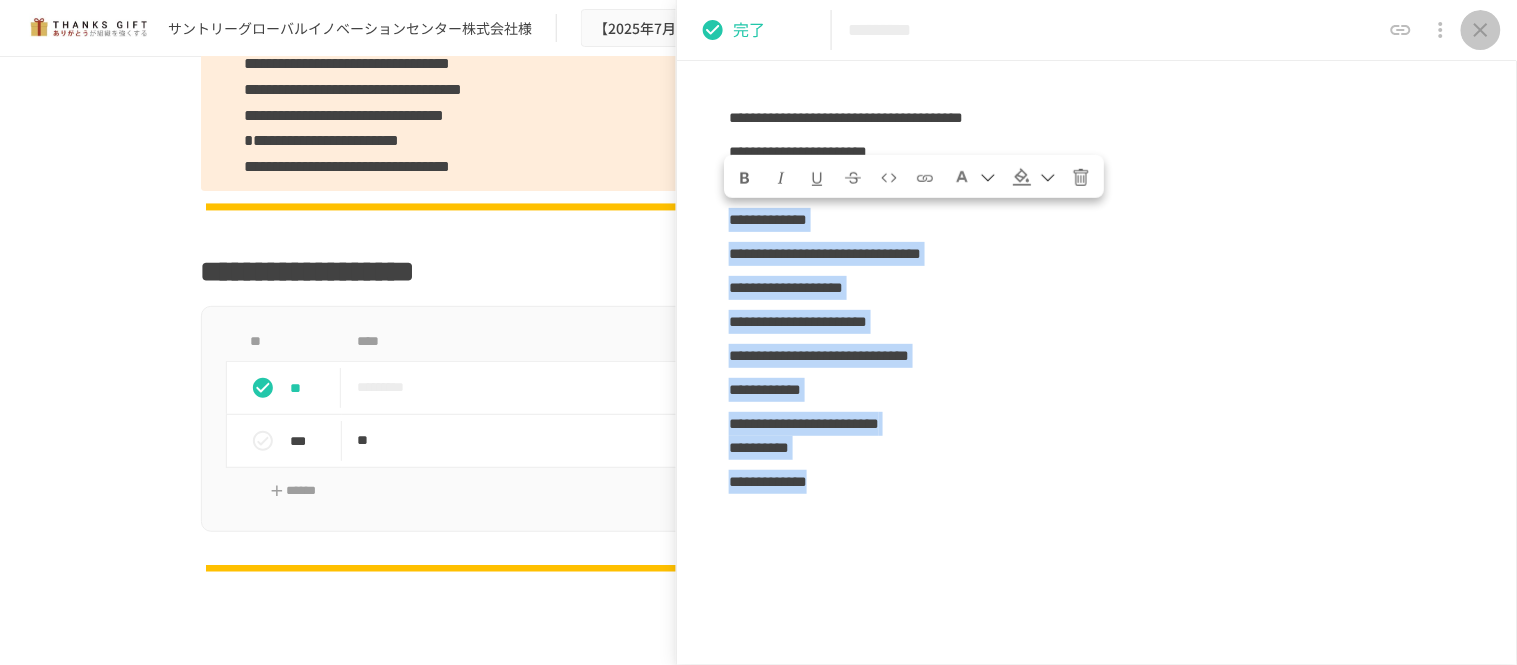 click 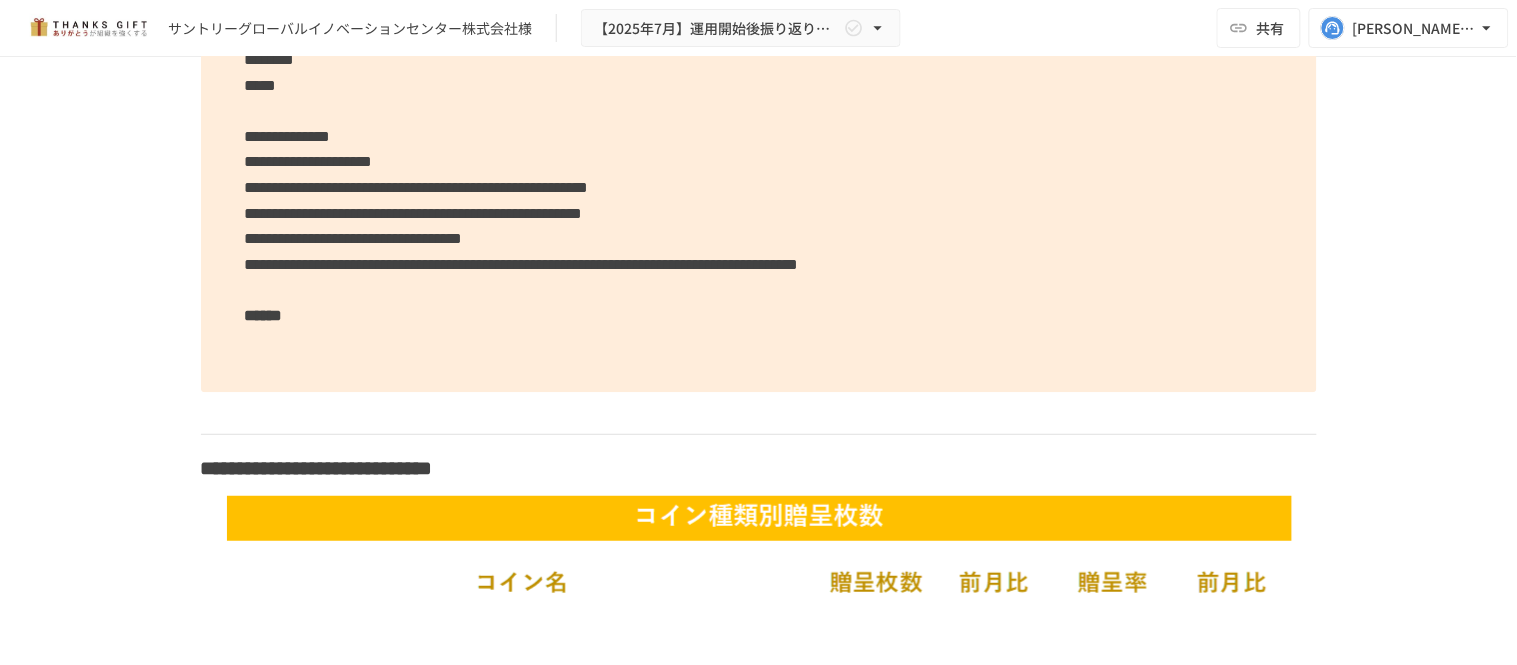 scroll, scrollTop: 5101, scrollLeft: 0, axis: vertical 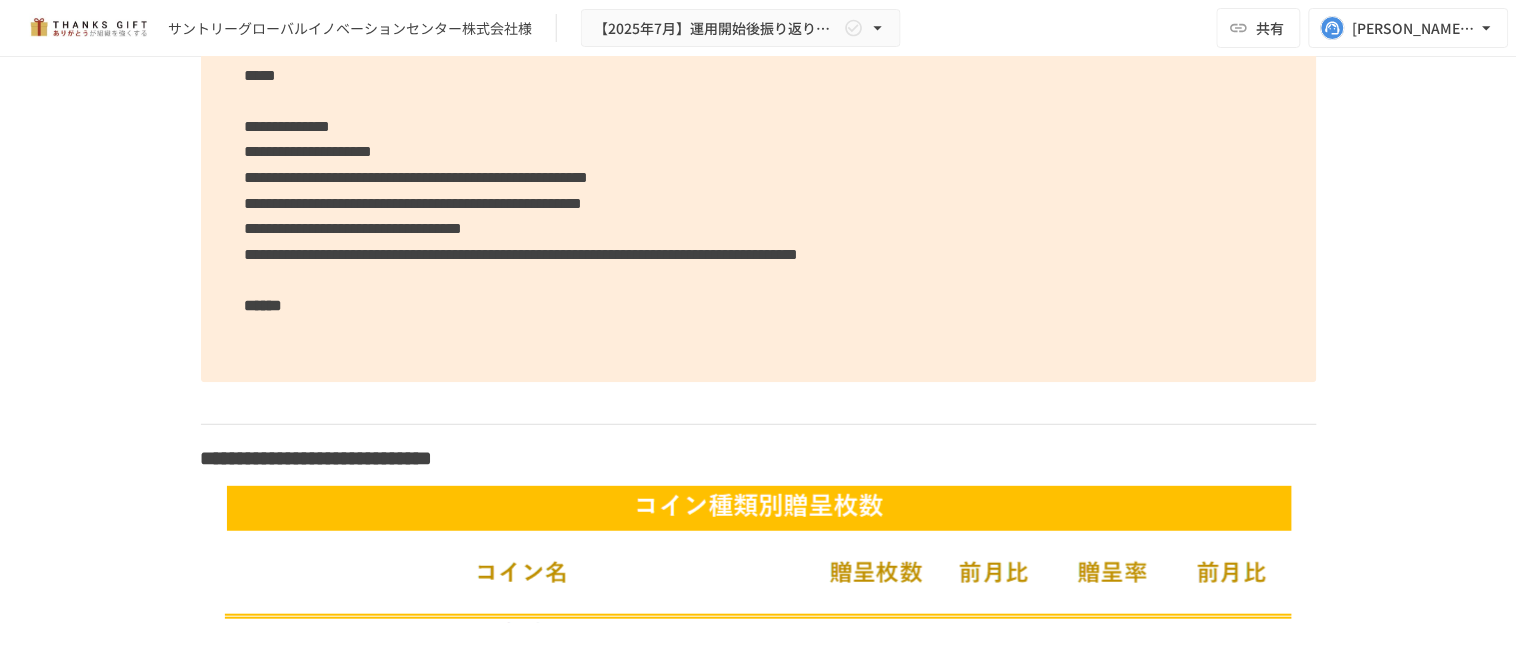 click on "**********" at bounding box center (759, 139) 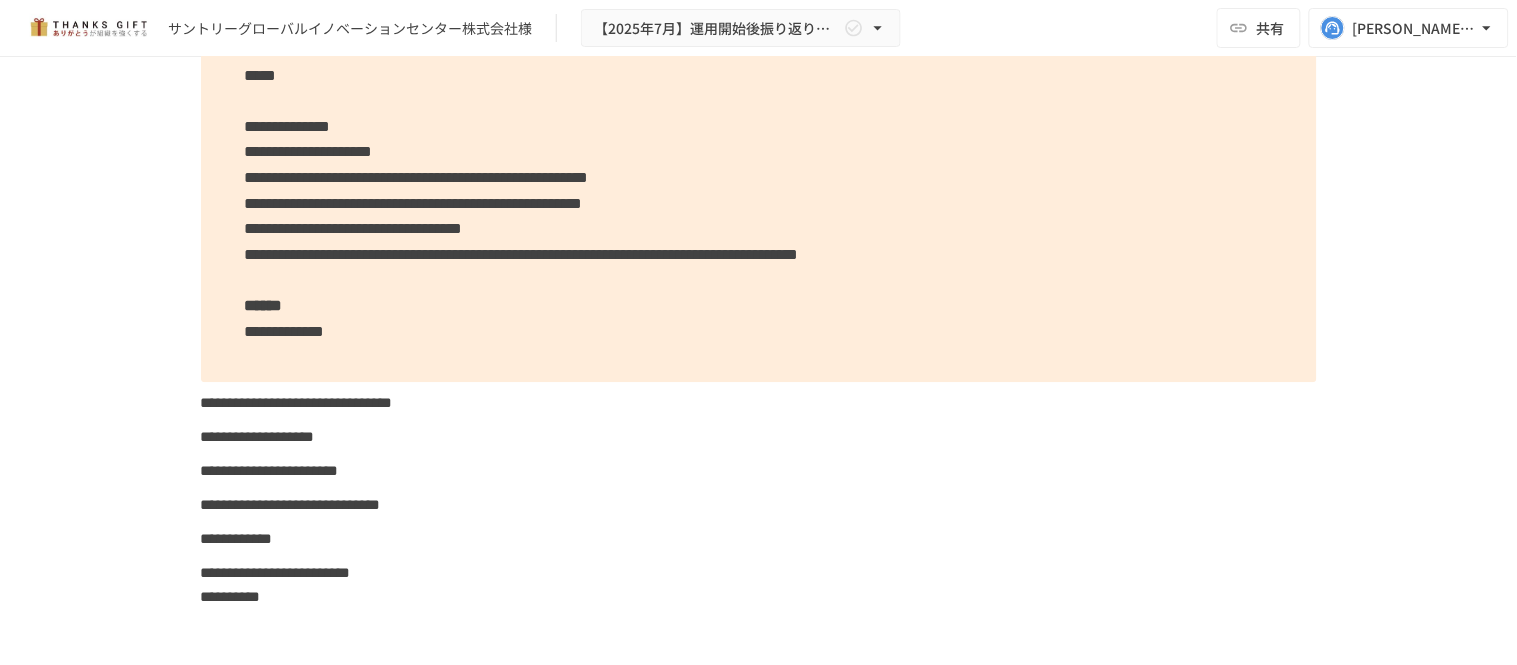 scroll, scrollTop: 5168, scrollLeft: 0, axis: vertical 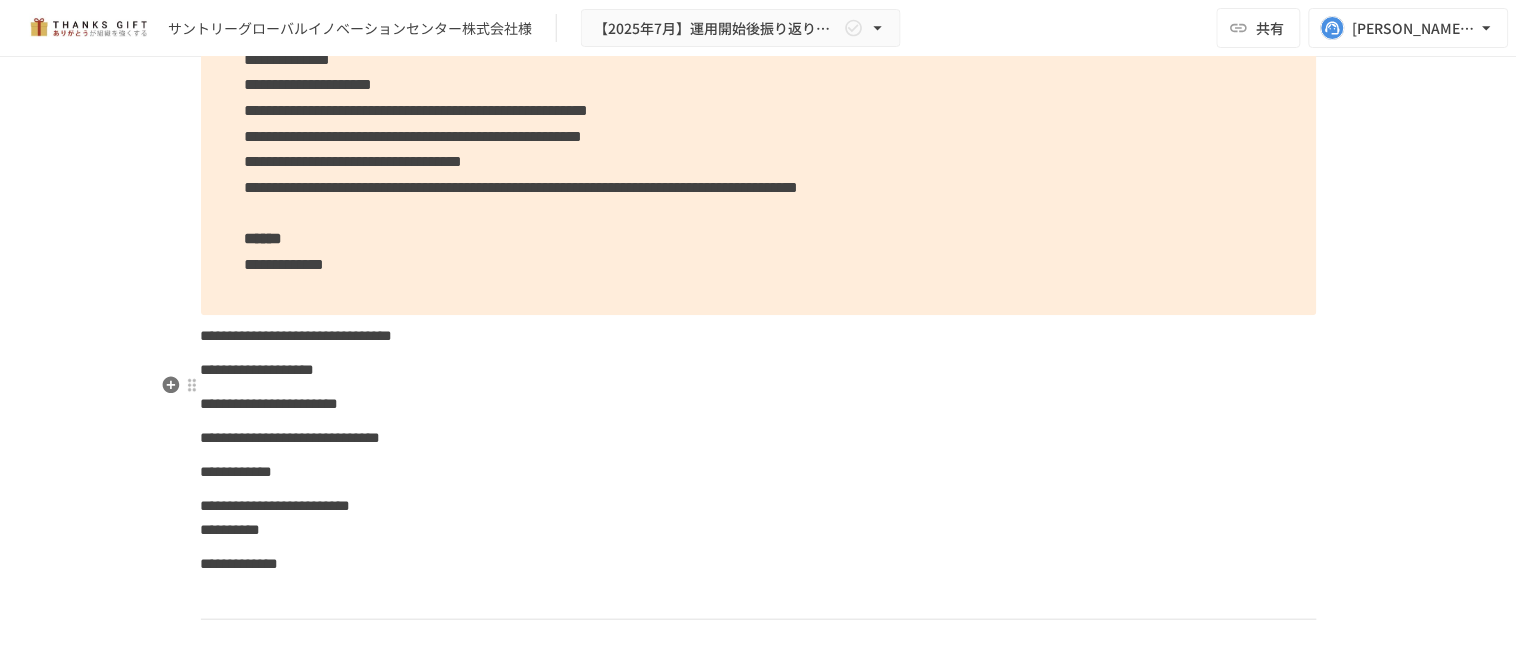 click on "**********" at bounding box center (297, 335) 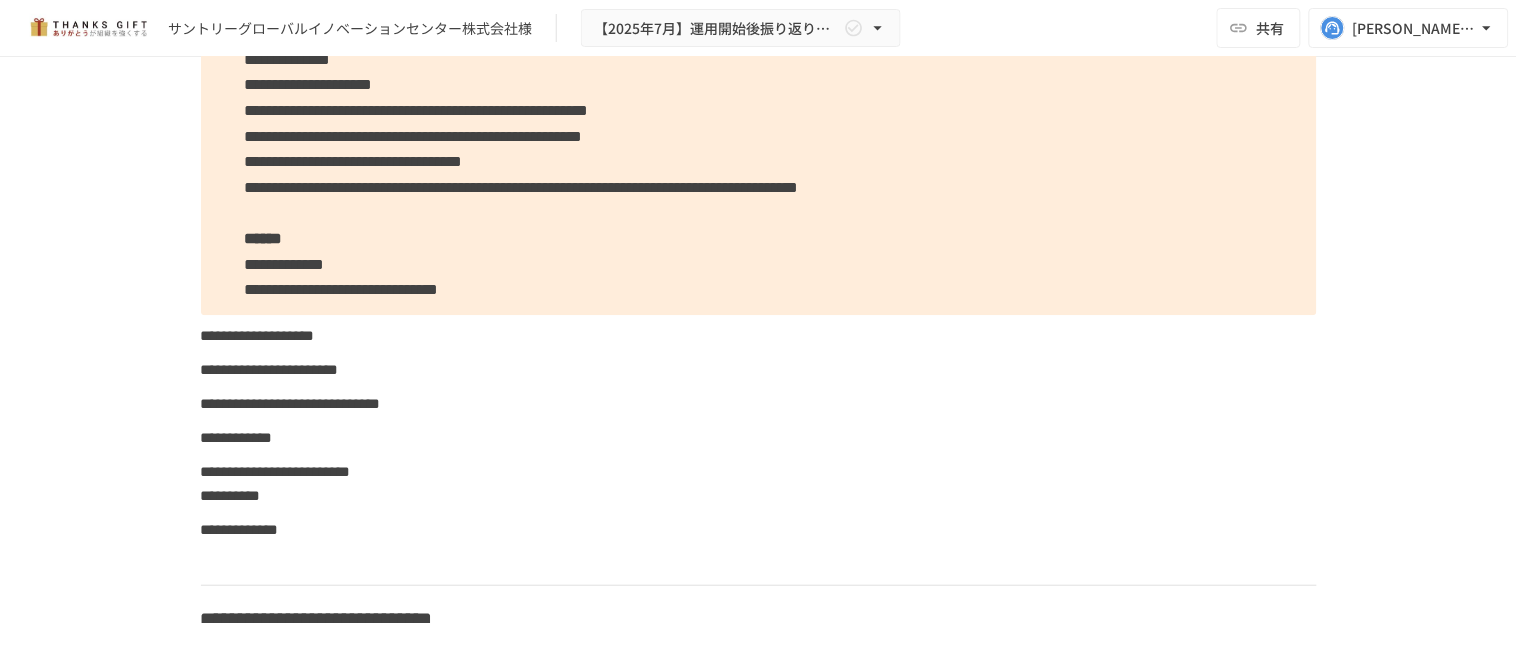 click on "**********" at bounding box center (285, 264) 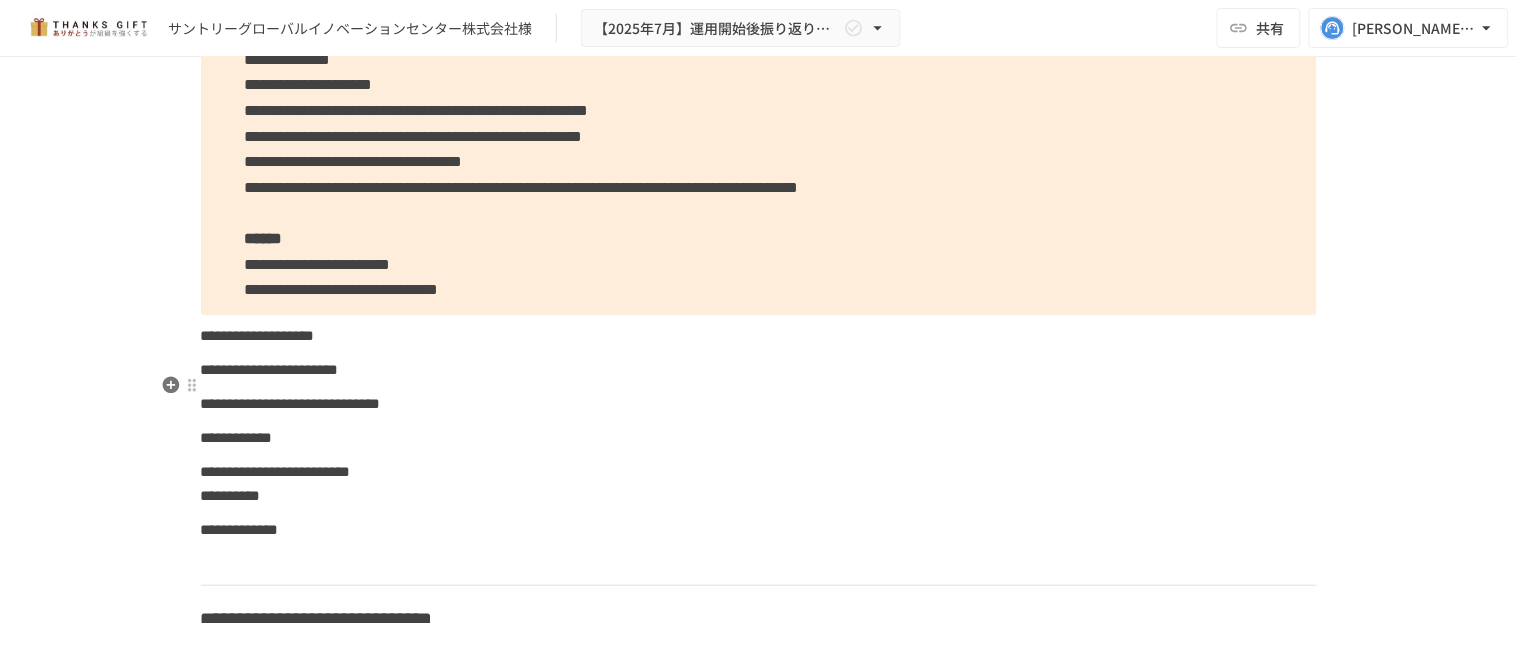 click on "**********" at bounding box center [258, 335] 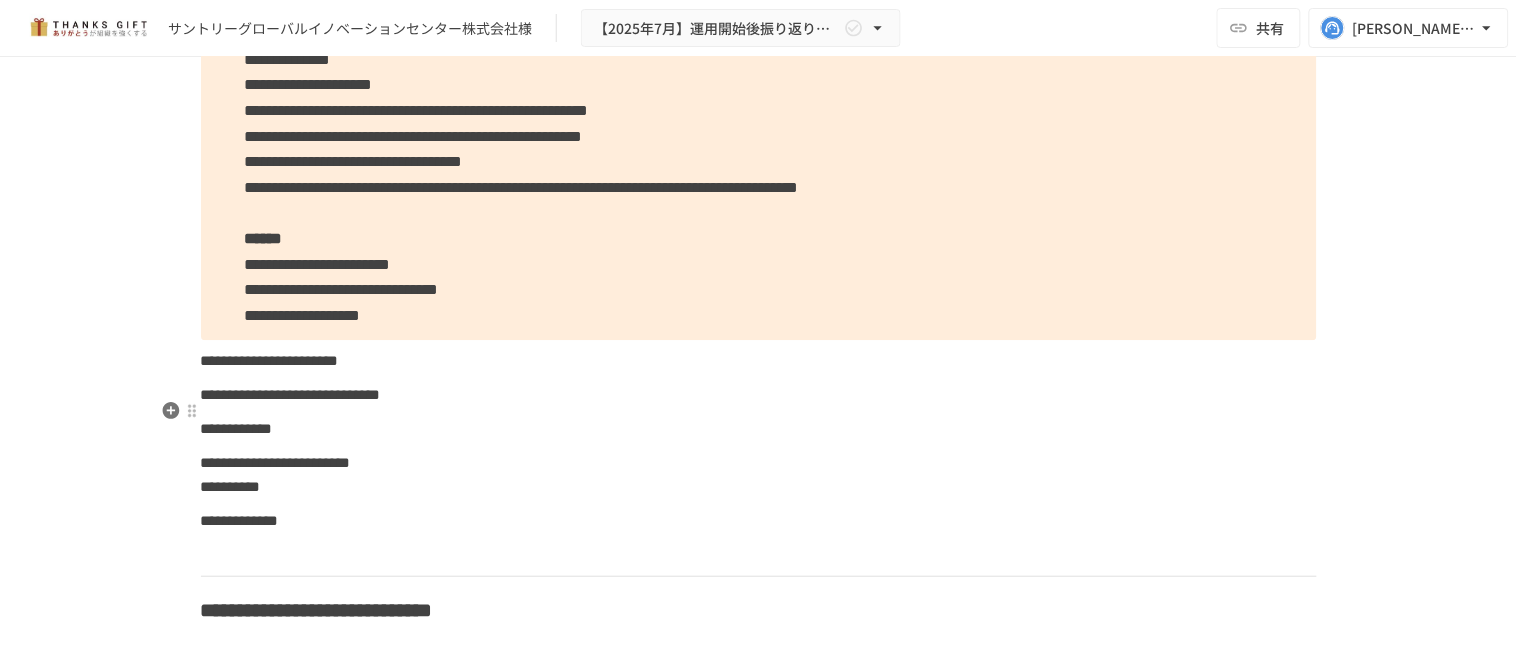 click on "**********" at bounding box center [270, 360] 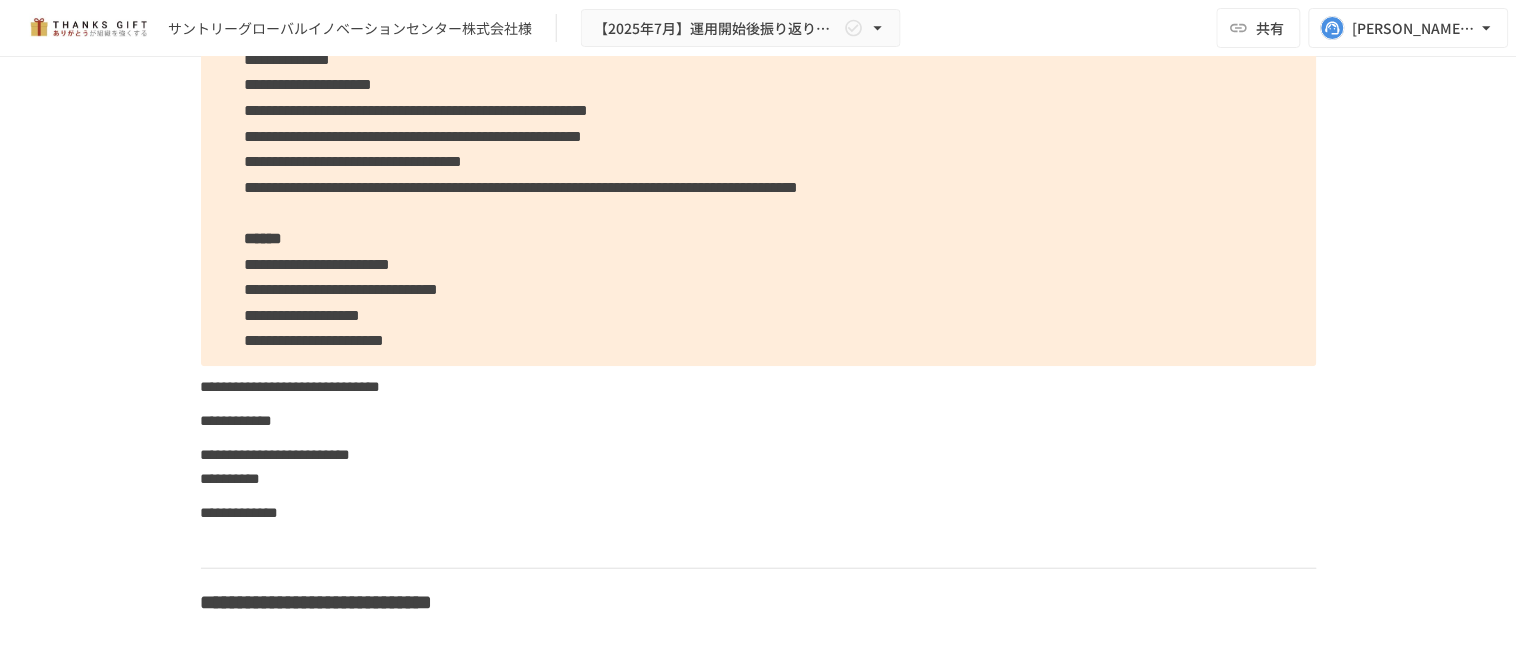 click on "**********" at bounding box center [315, 340] 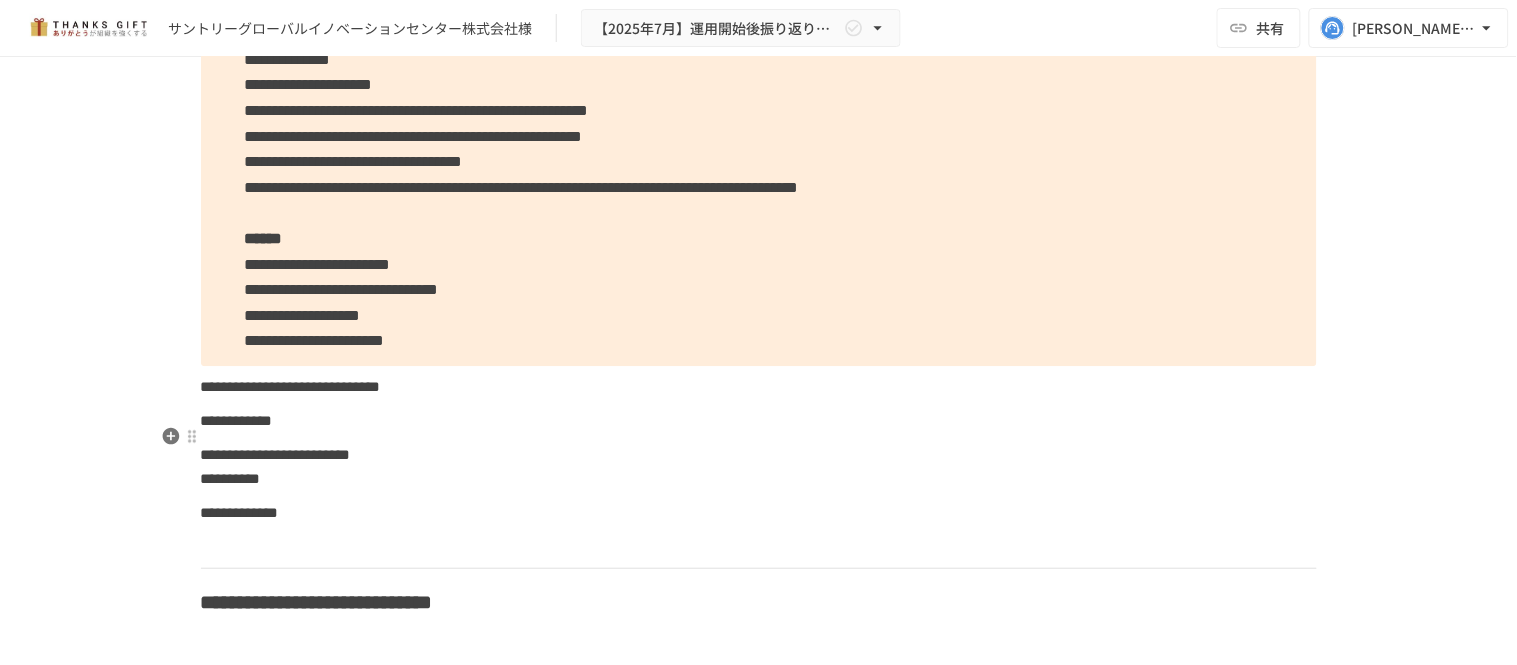 click on "**********" at bounding box center [291, 386] 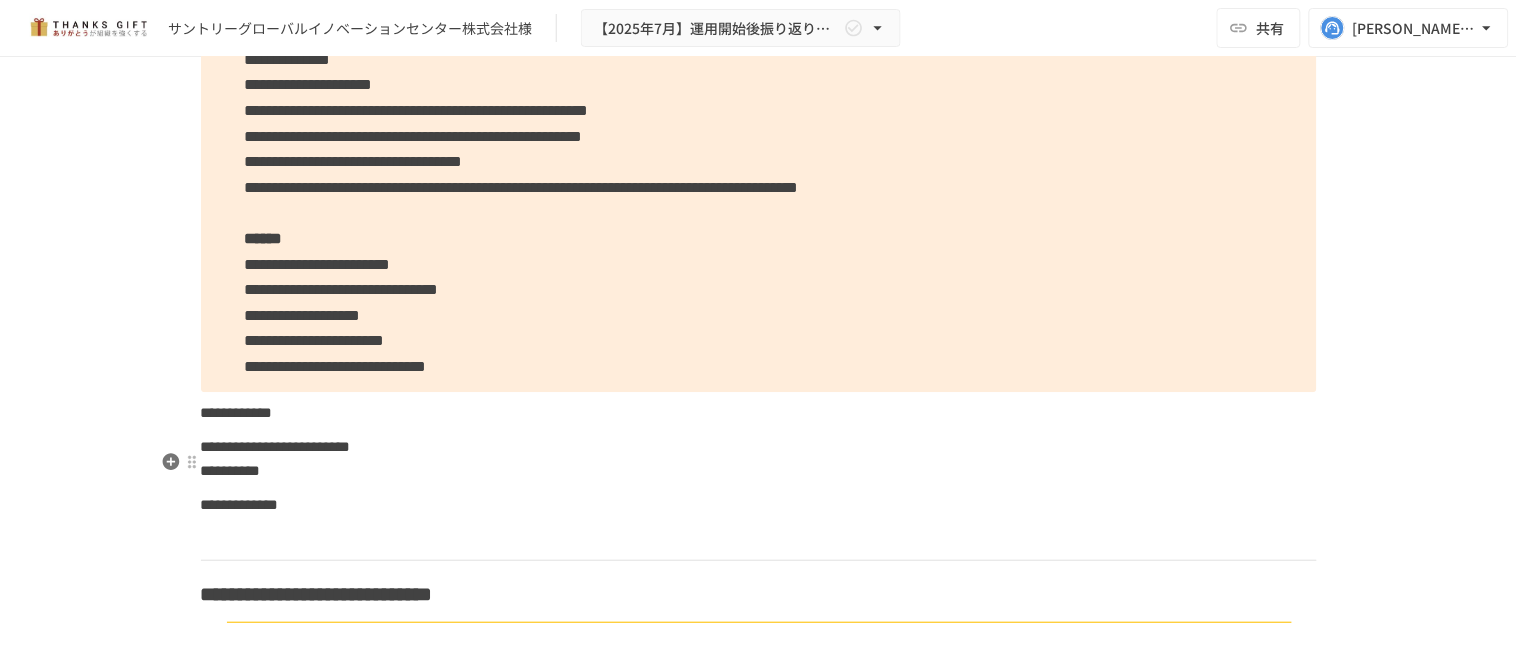 click on "**********" at bounding box center (237, 412) 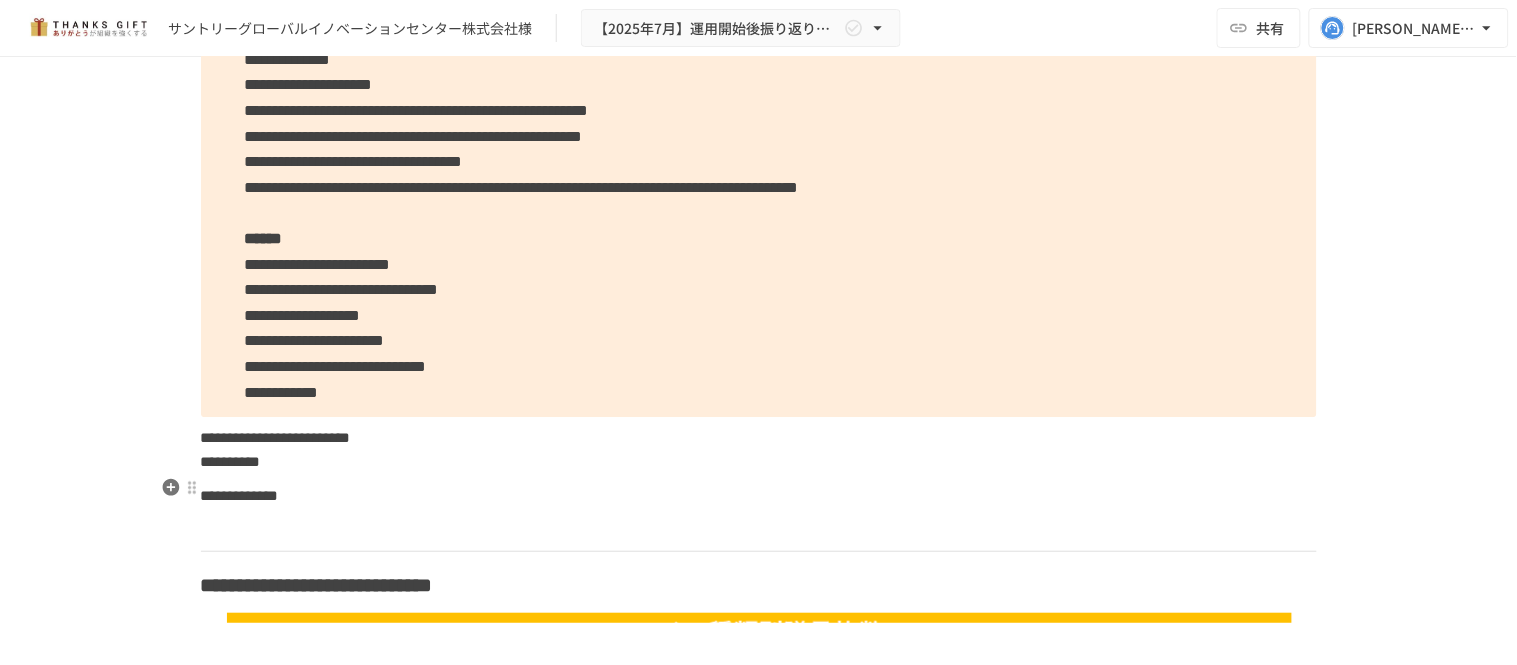 click on "**********" at bounding box center [276, 437] 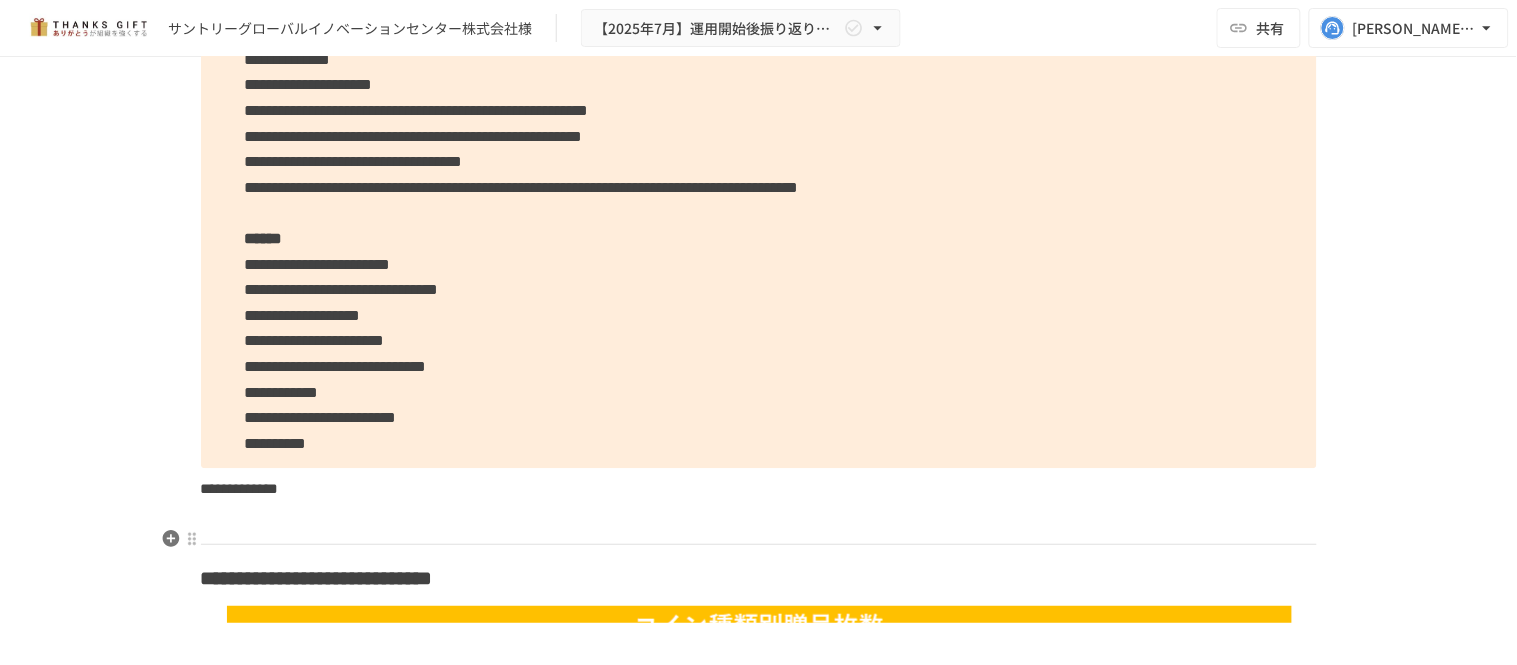 click on "**********" at bounding box center (240, 488) 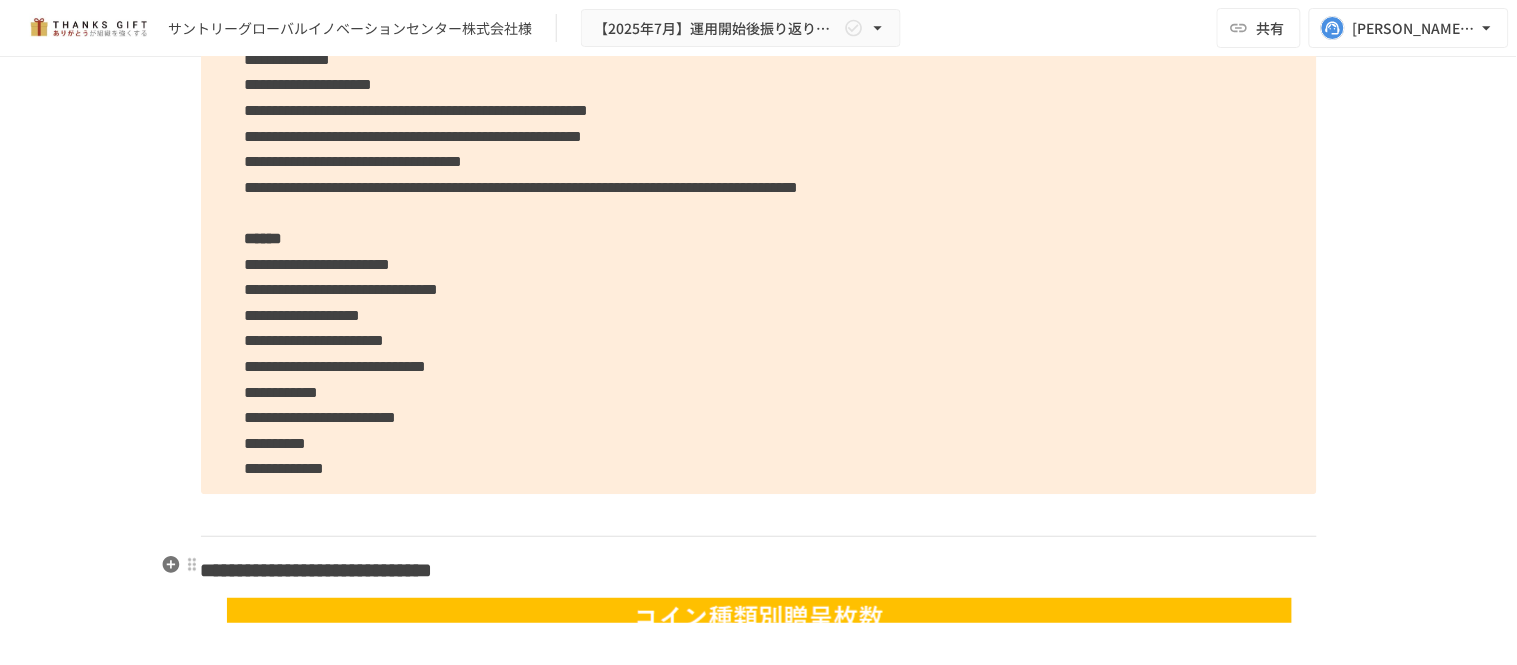 click at bounding box center [759, 515] 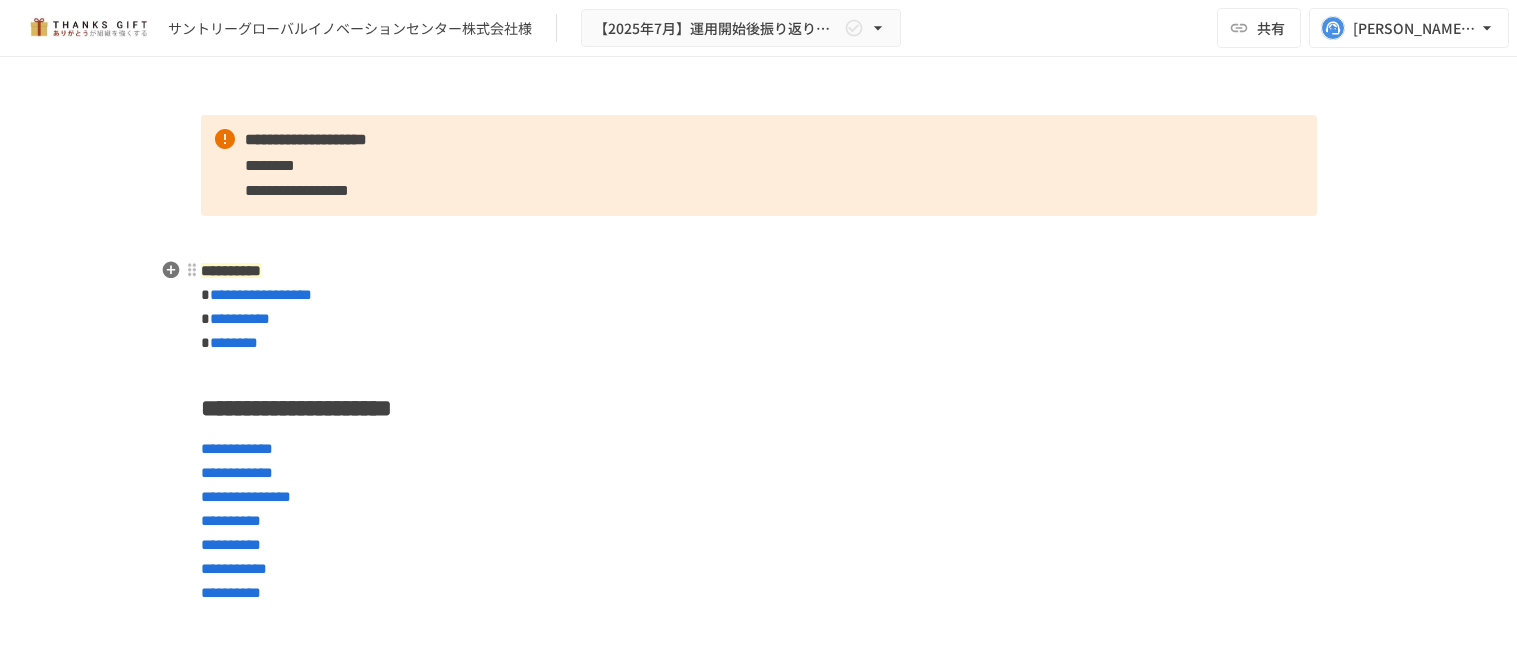 scroll, scrollTop: 0, scrollLeft: 0, axis: both 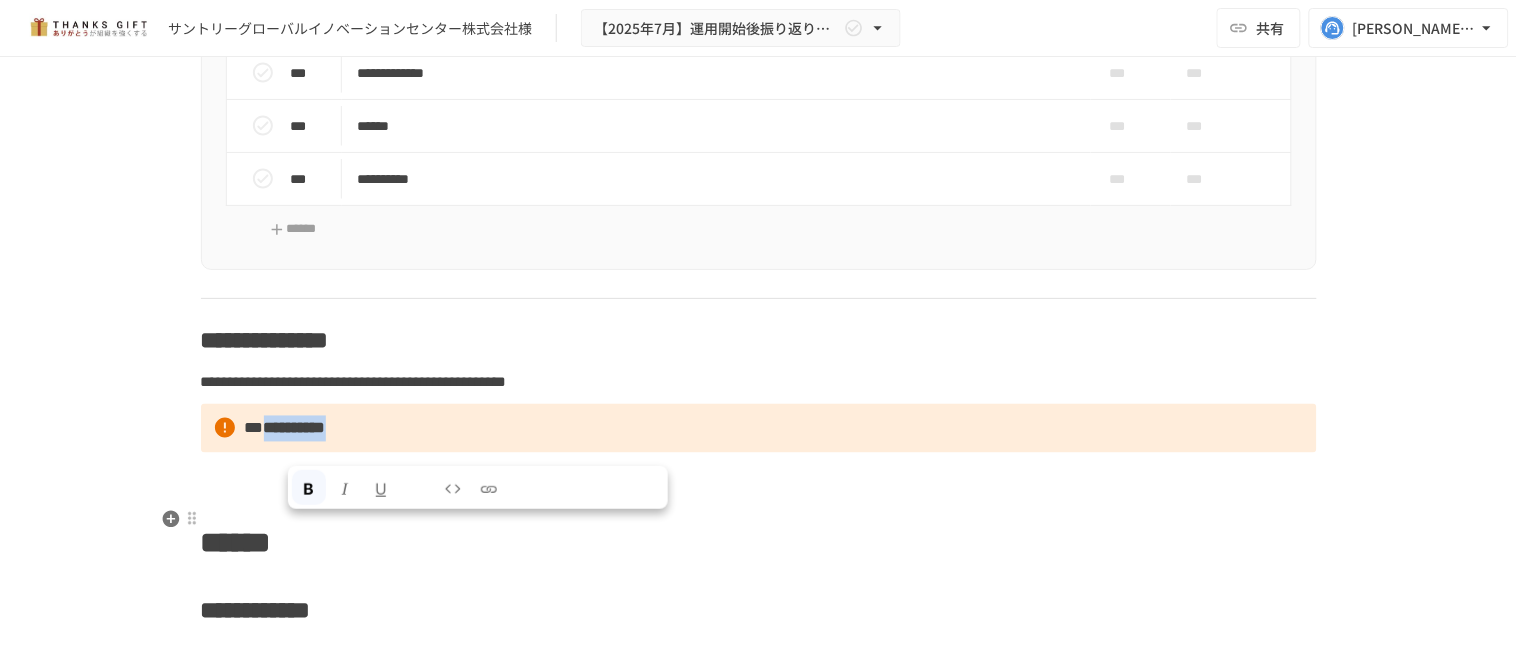 drag, startPoint x: 394, startPoint y: 530, endPoint x: 281, endPoint y: 530, distance: 113 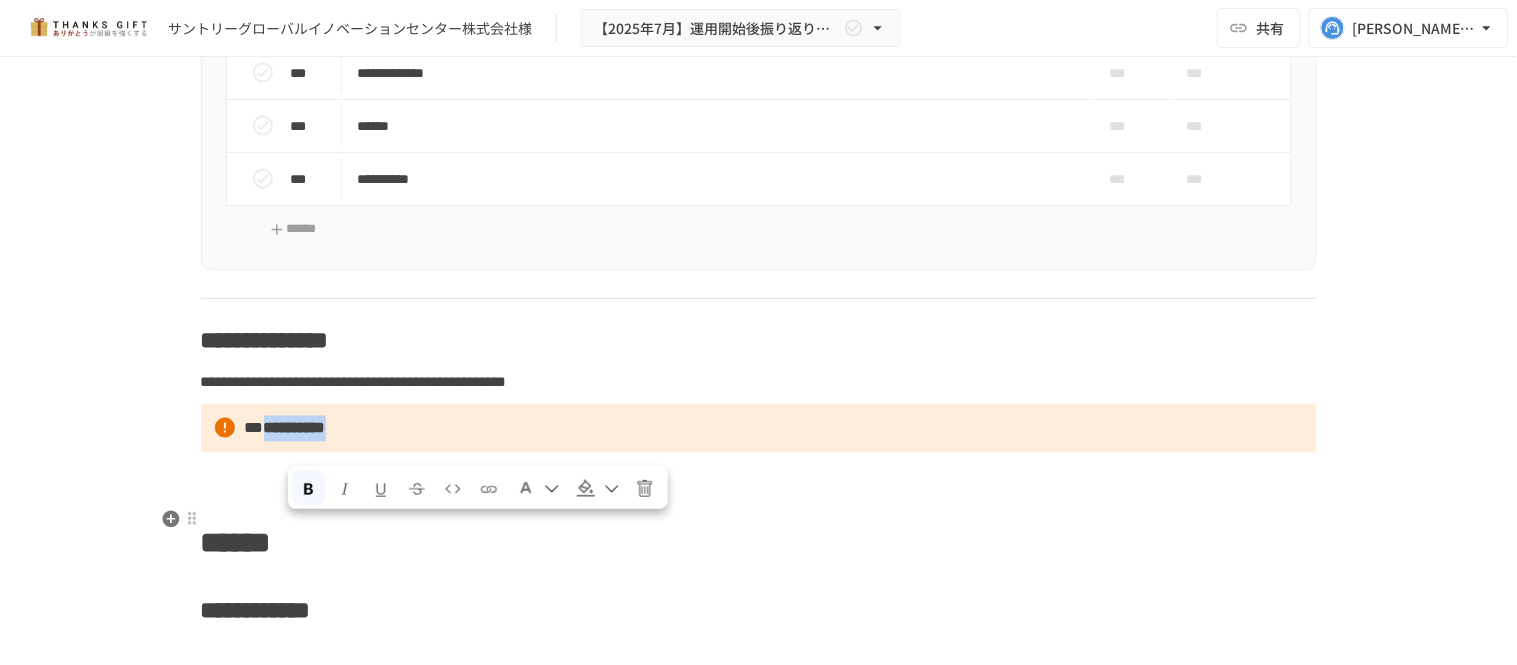 click on "**********" at bounding box center [759, 429] 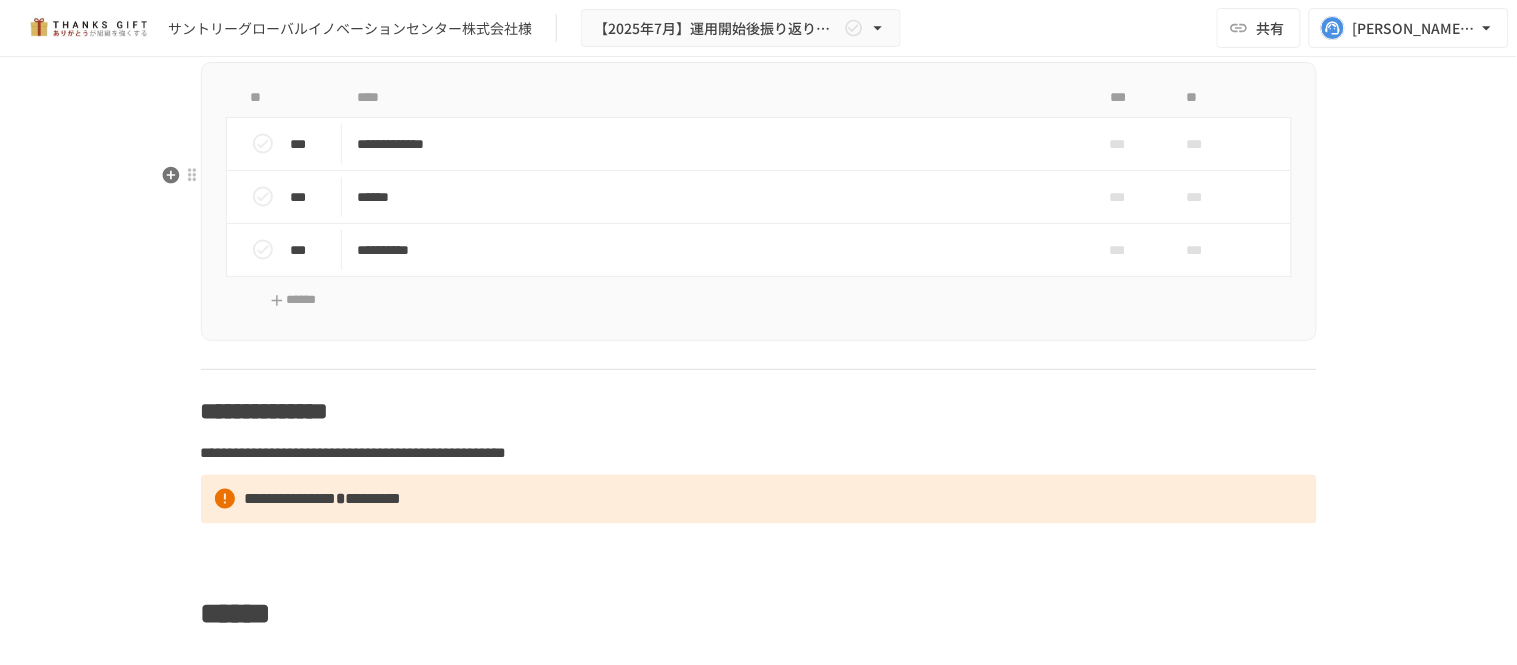 scroll, scrollTop: 8445, scrollLeft: 0, axis: vertical 